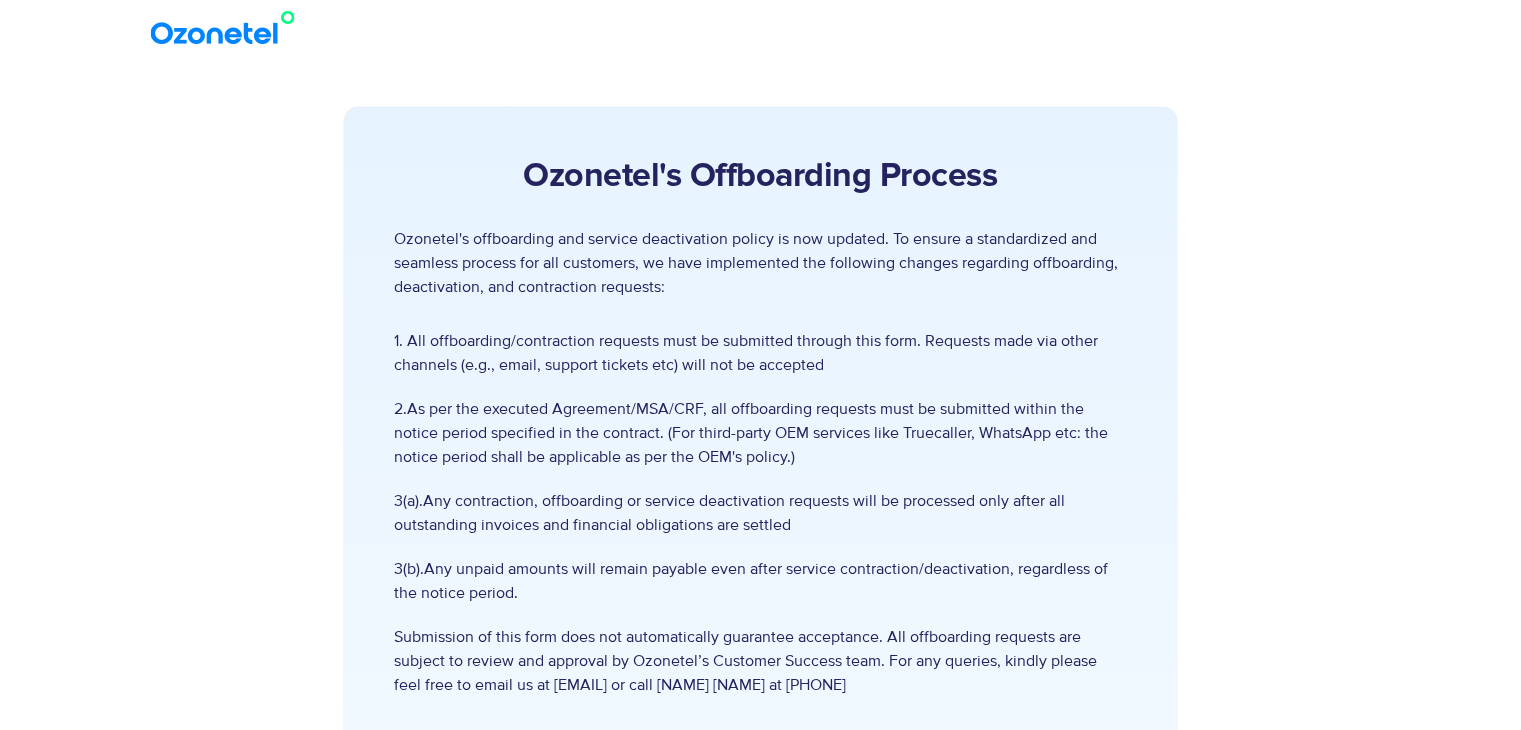 scroll, scrollTop: 0, scrollLeft: 0, axis: both 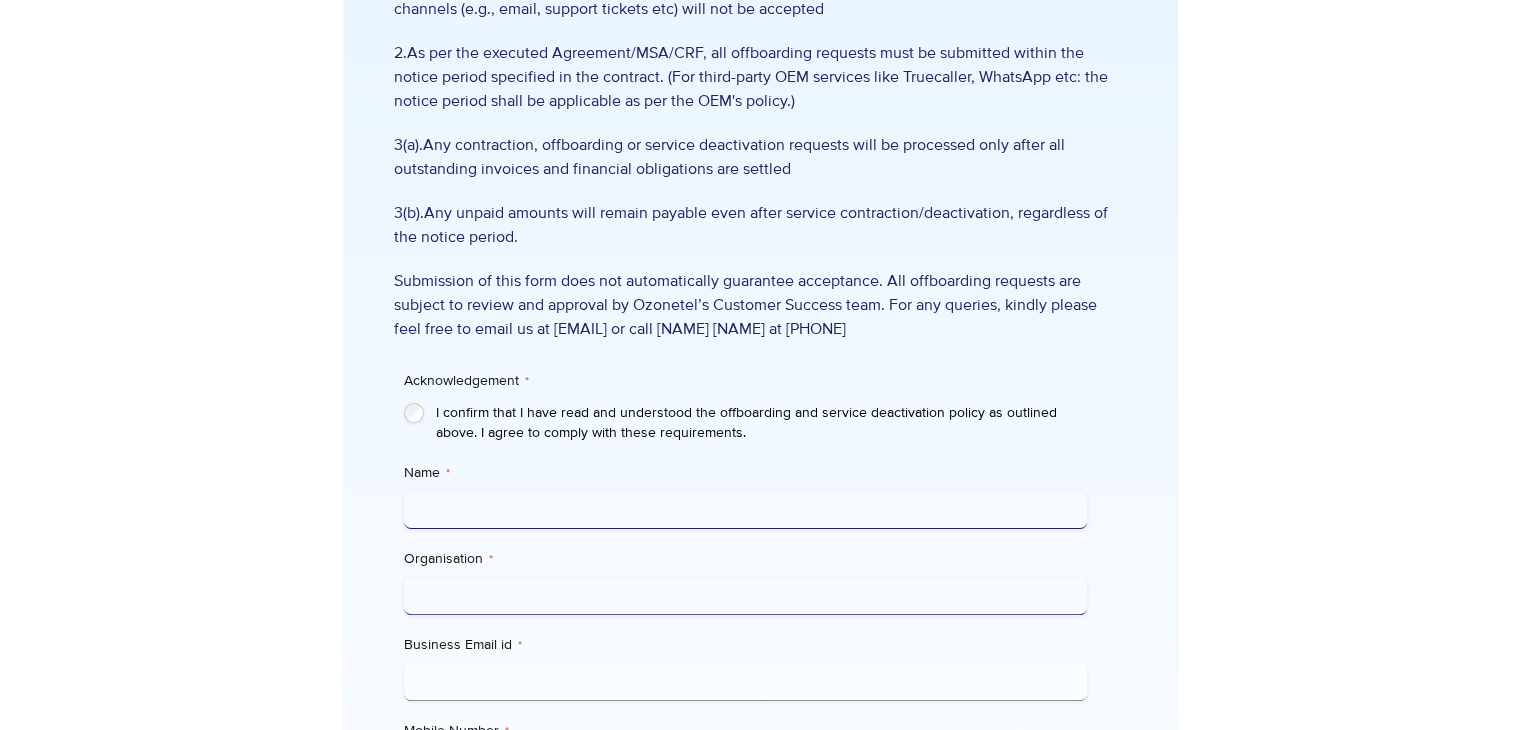 click on "Name *" at bounding box center [745, 510] 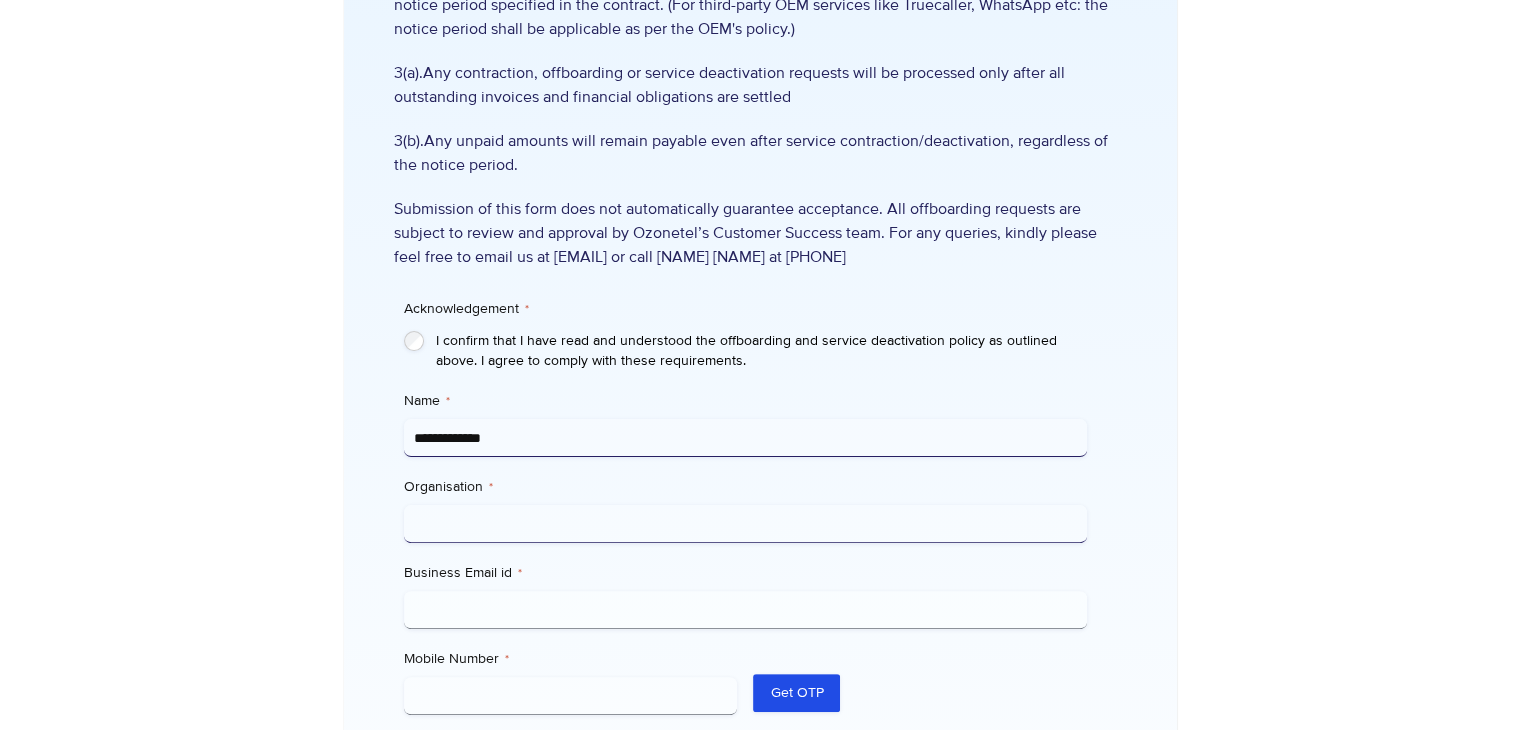 scroll, scrollTop: 452, scrollLeft: 0, axis: vertical 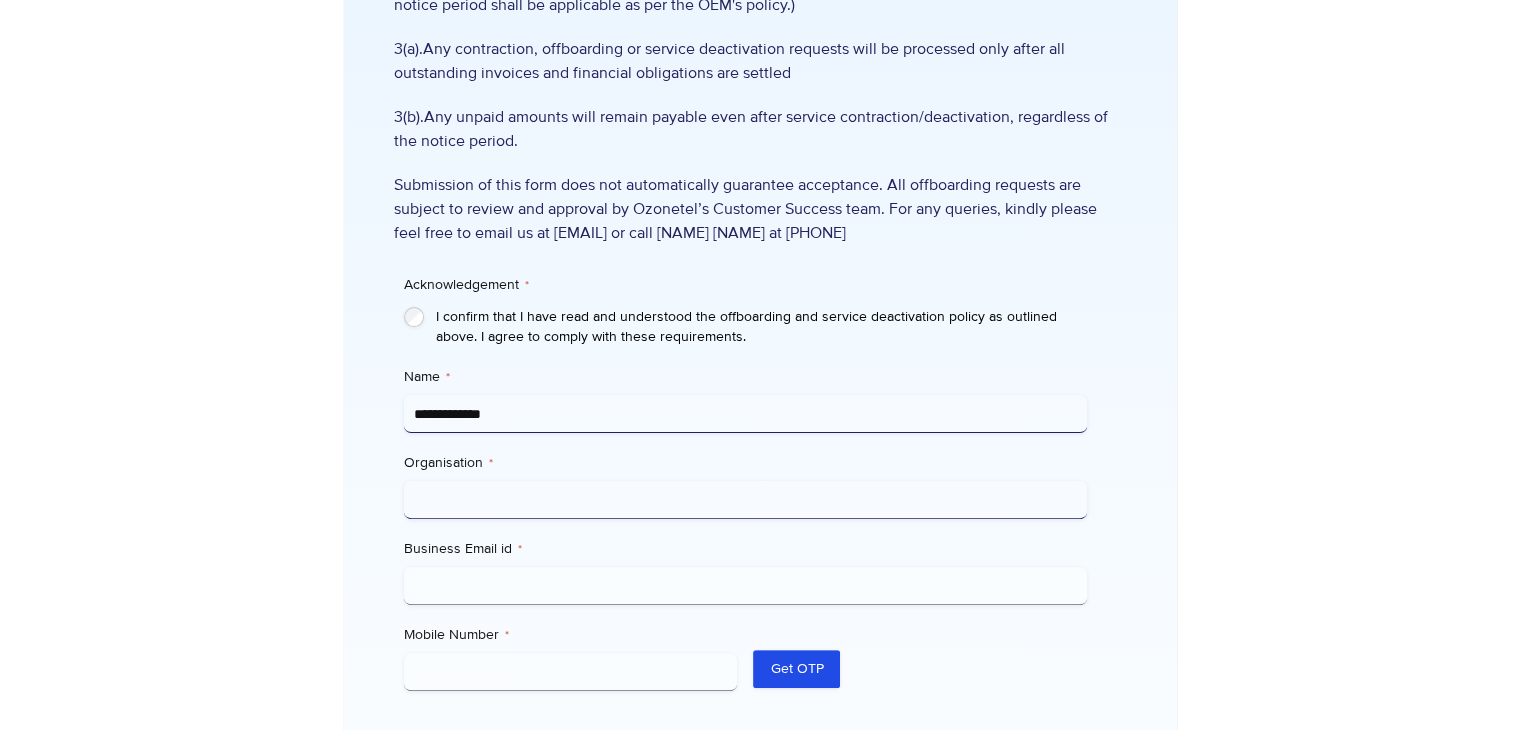 type on "**********" 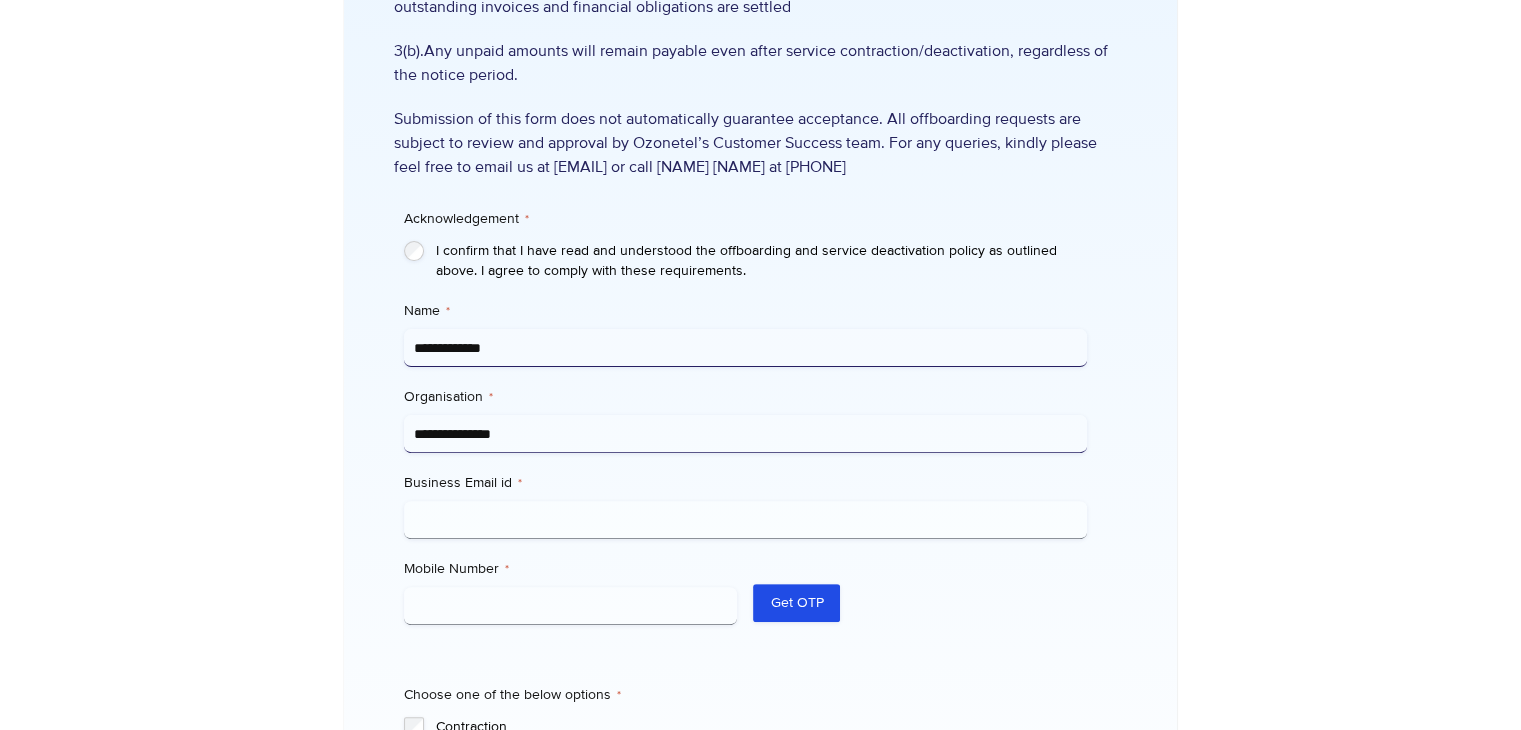 scroll, scrollTop: 532, scrollLeft: 0, axis: vertical 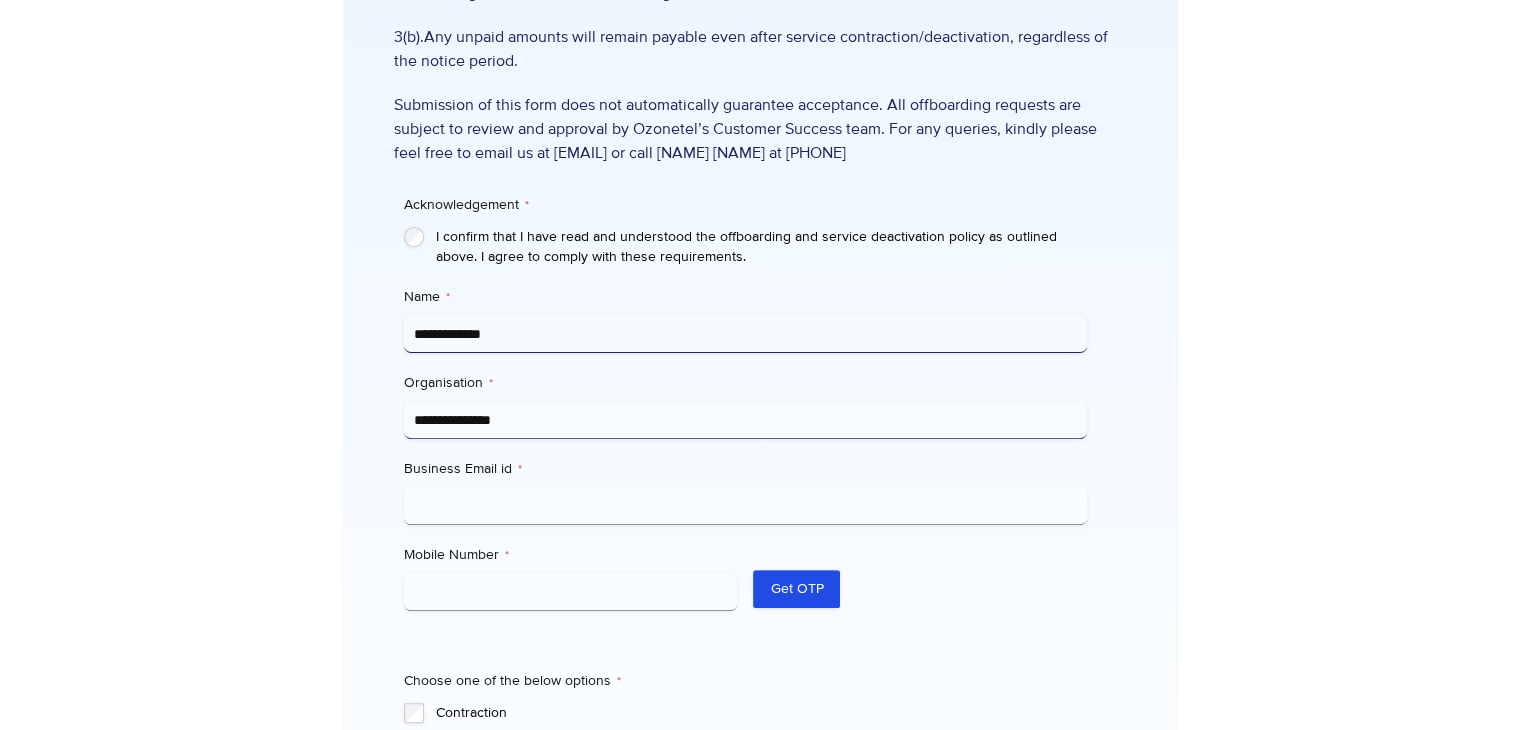 type on "**********" 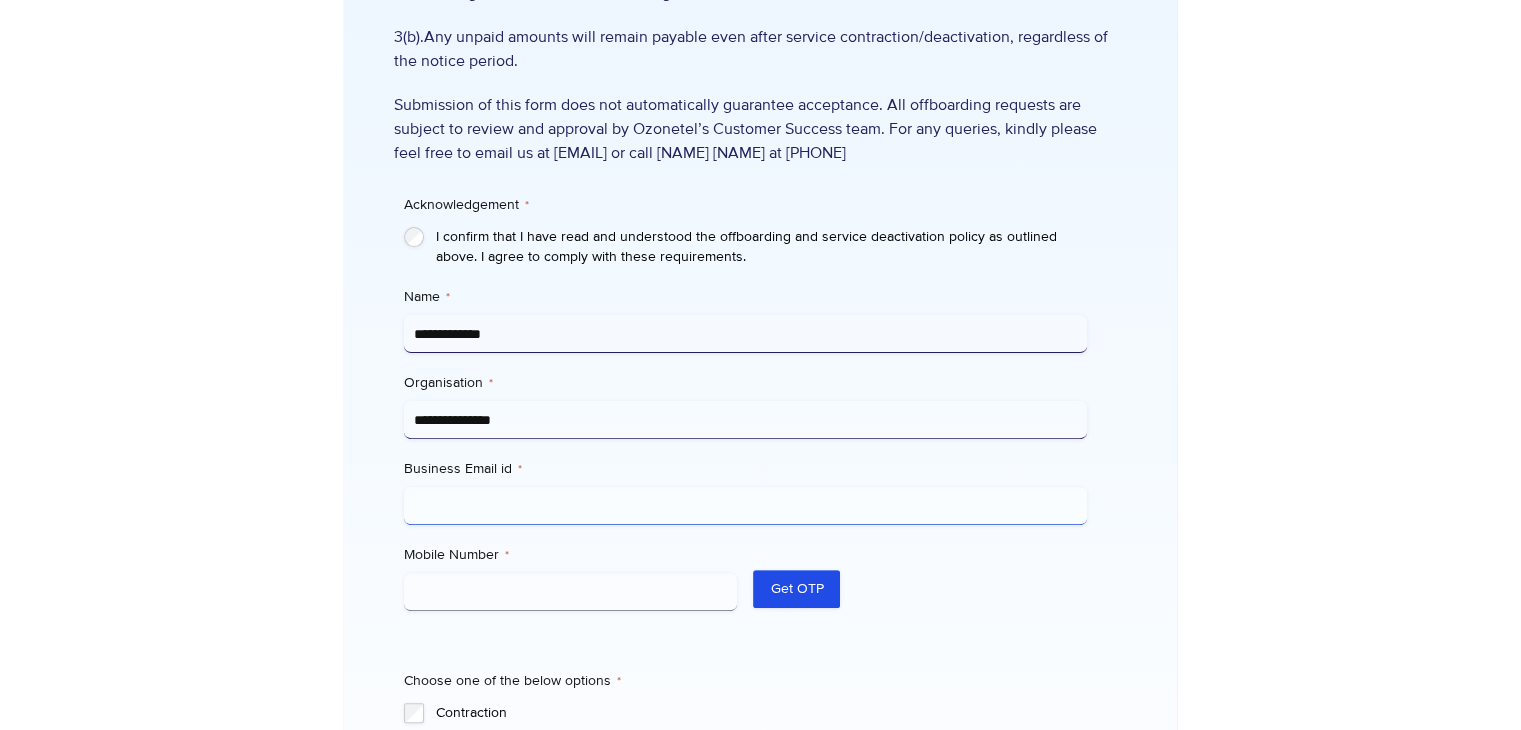 click on "Business Email id *" at bounding box center [745, 506] 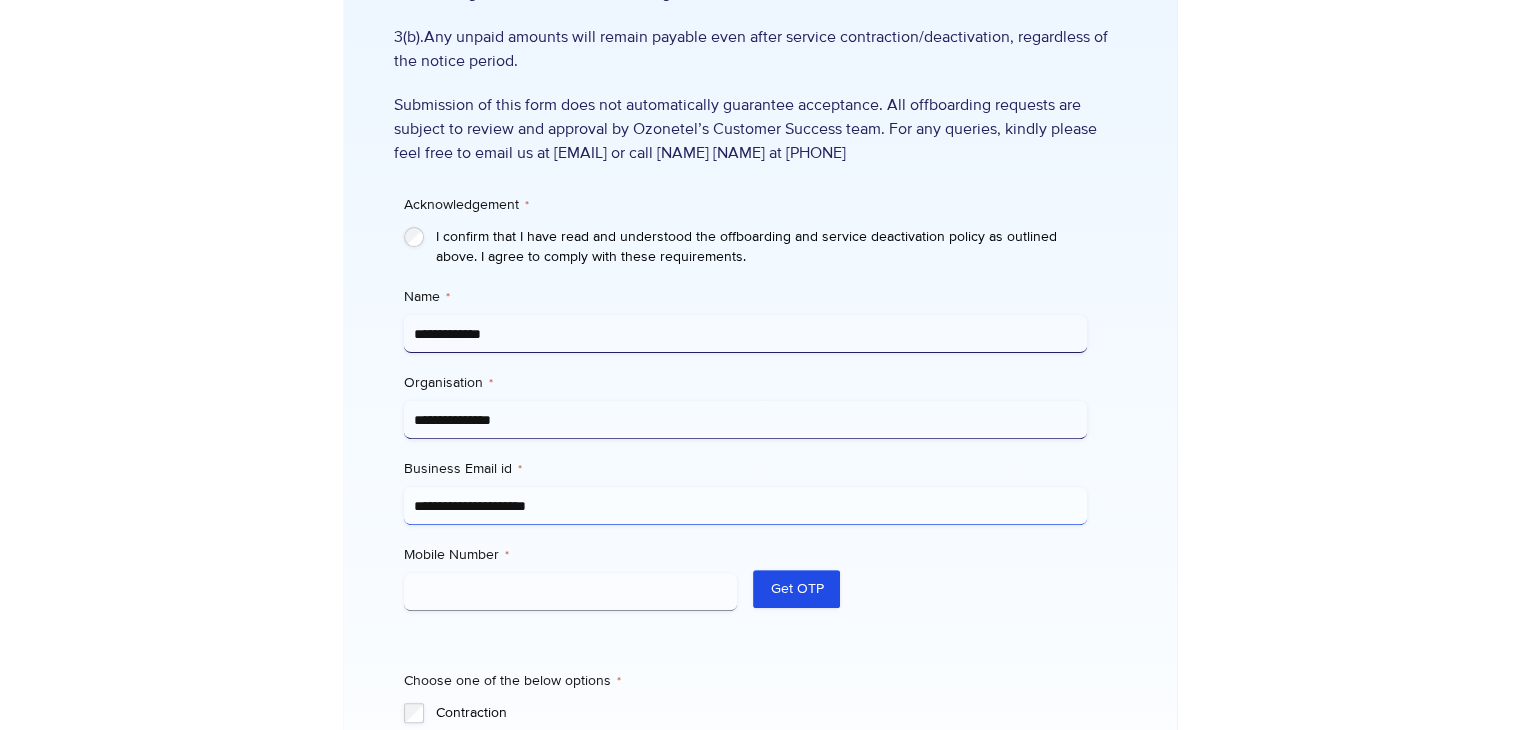 type on "**********" 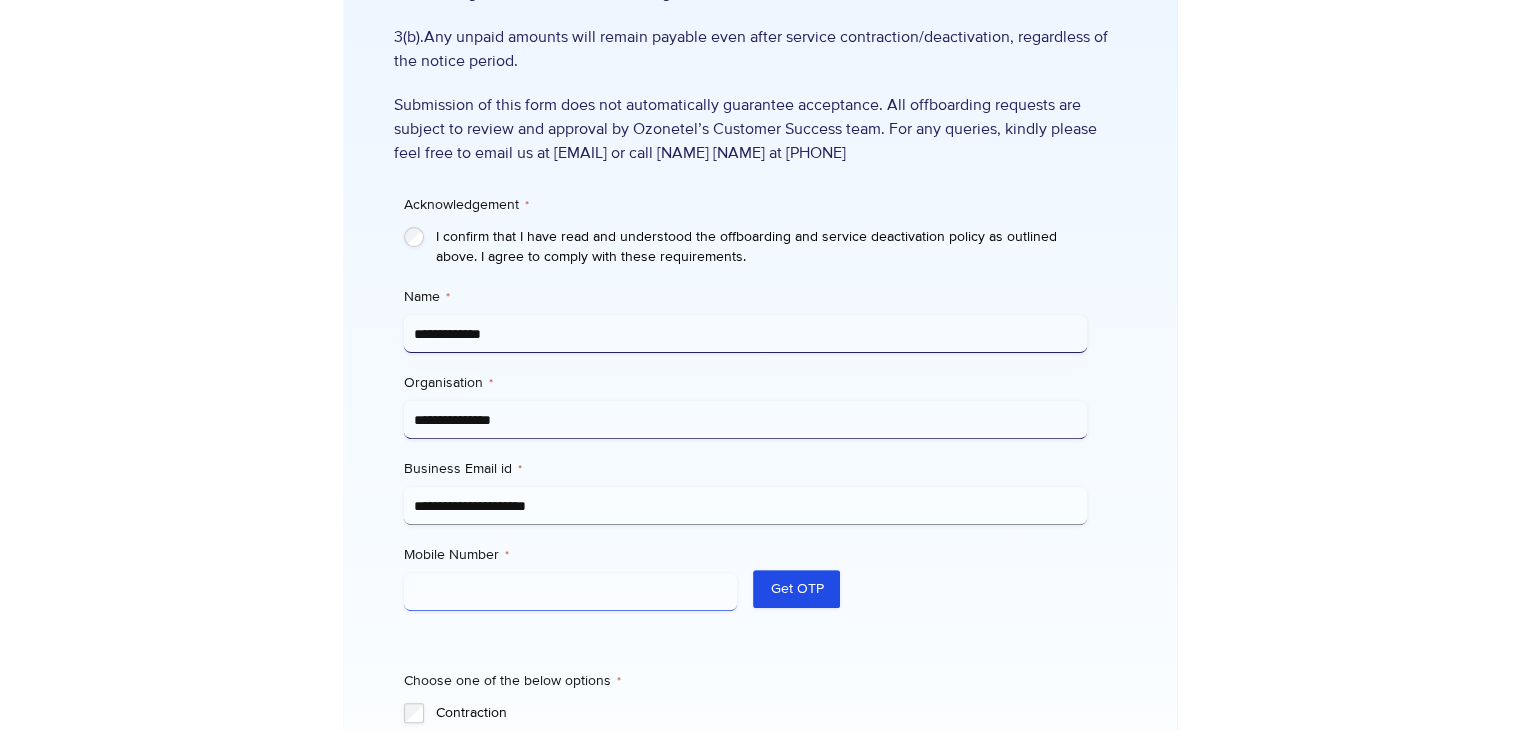 click on "Mobile Number *" at bounding box center (571, 592) 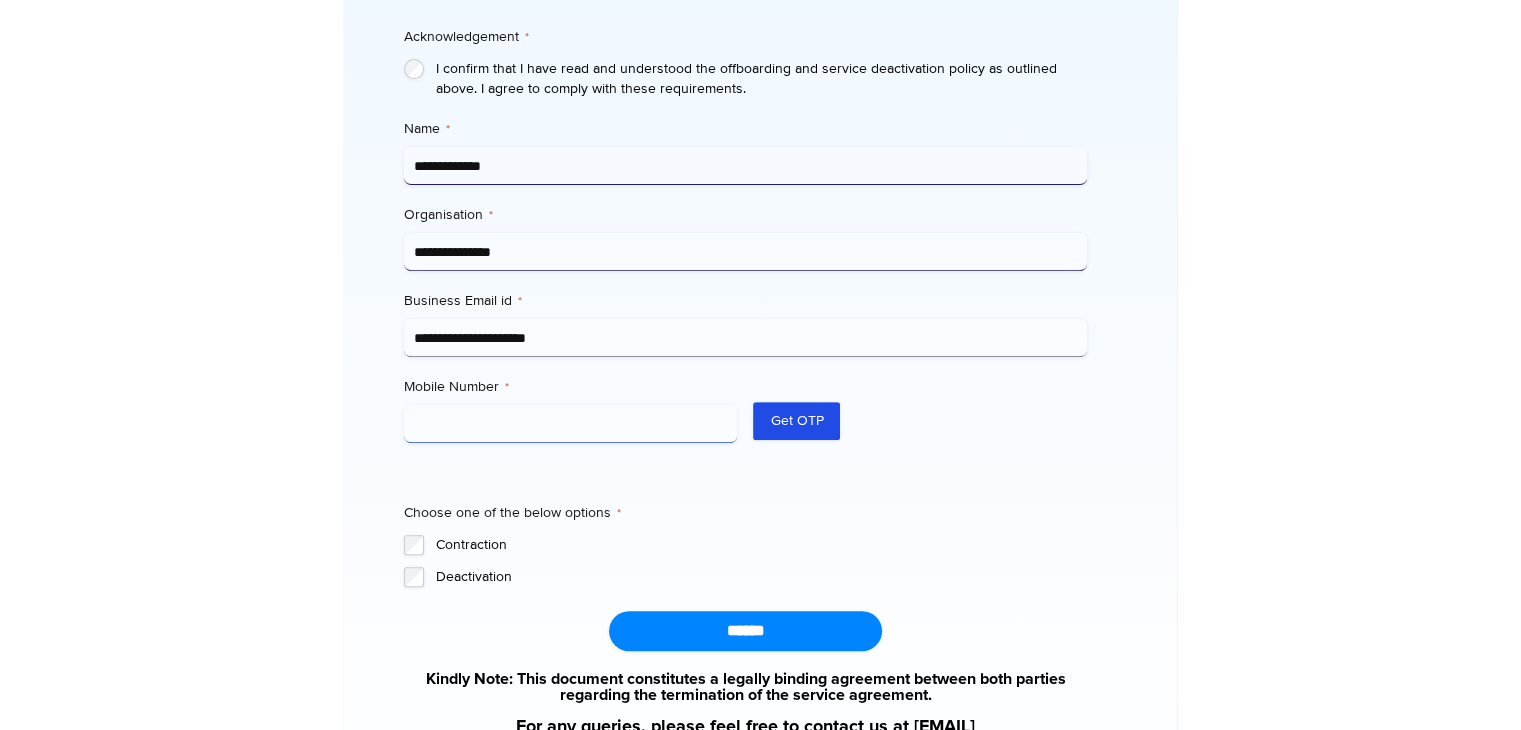 scroll, scrollTop: 707, scrollLeft: 0, axis: vertical 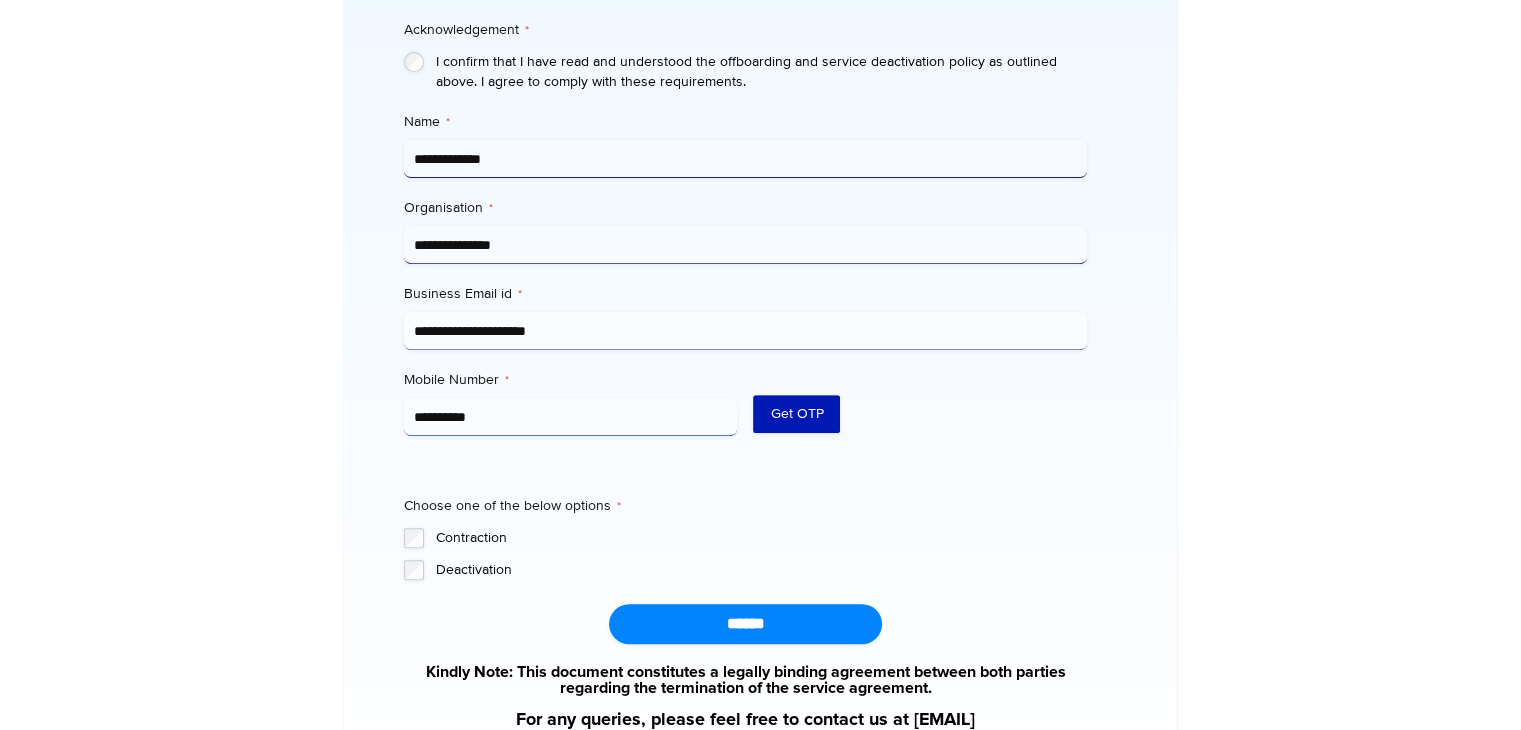 type on "**********" 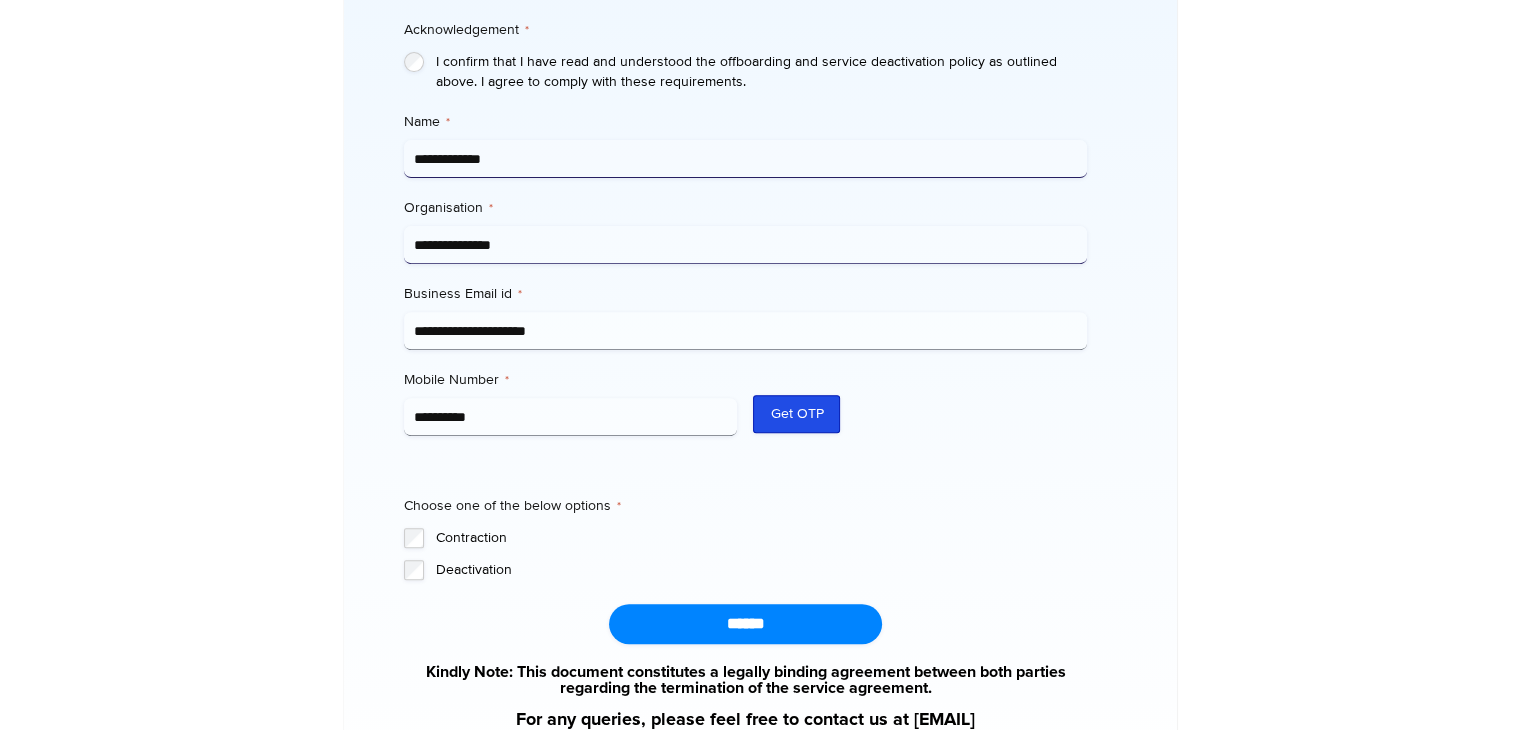 click on "Get OTP" at bounding box center [796, 414] 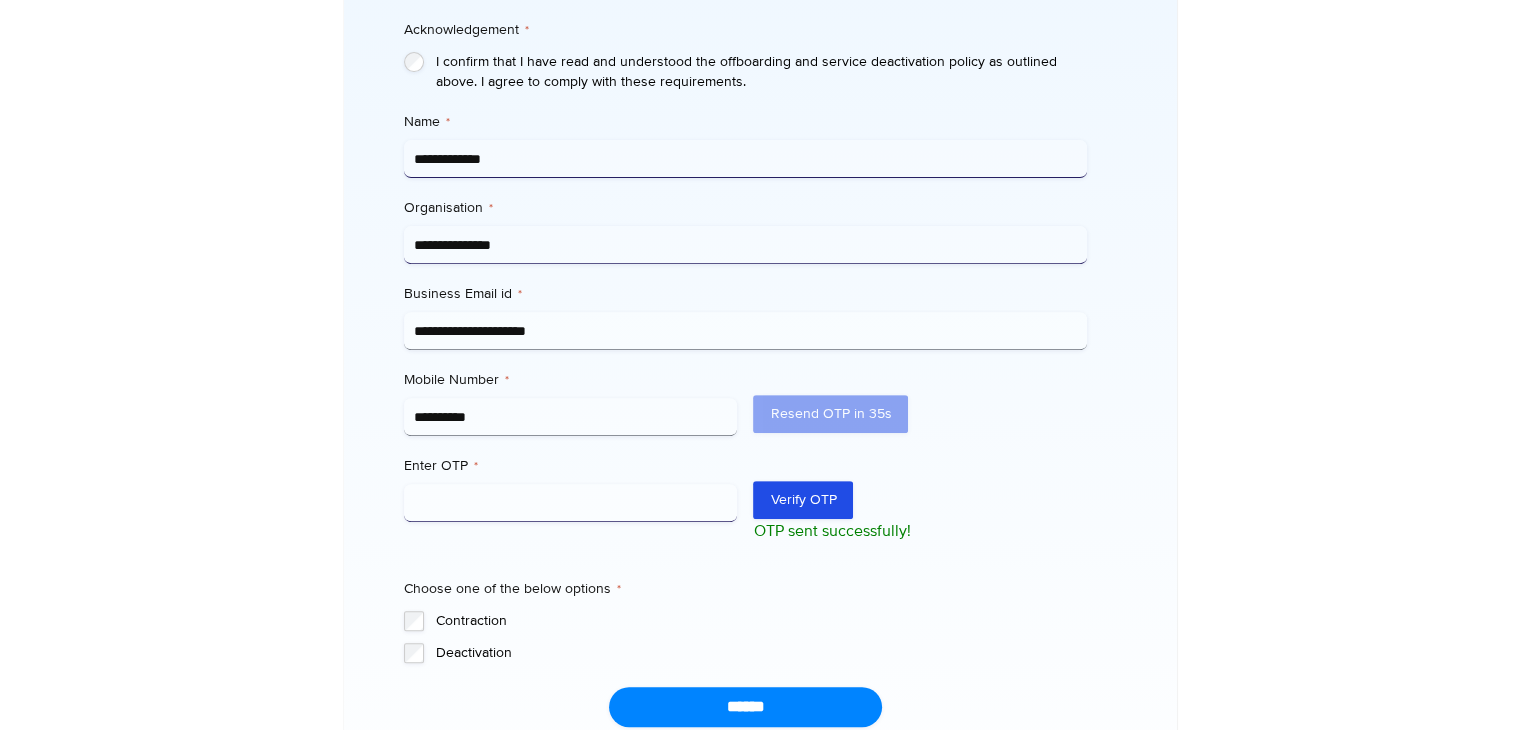 click on "Enter OTP *" at bounding box center (571, 503) 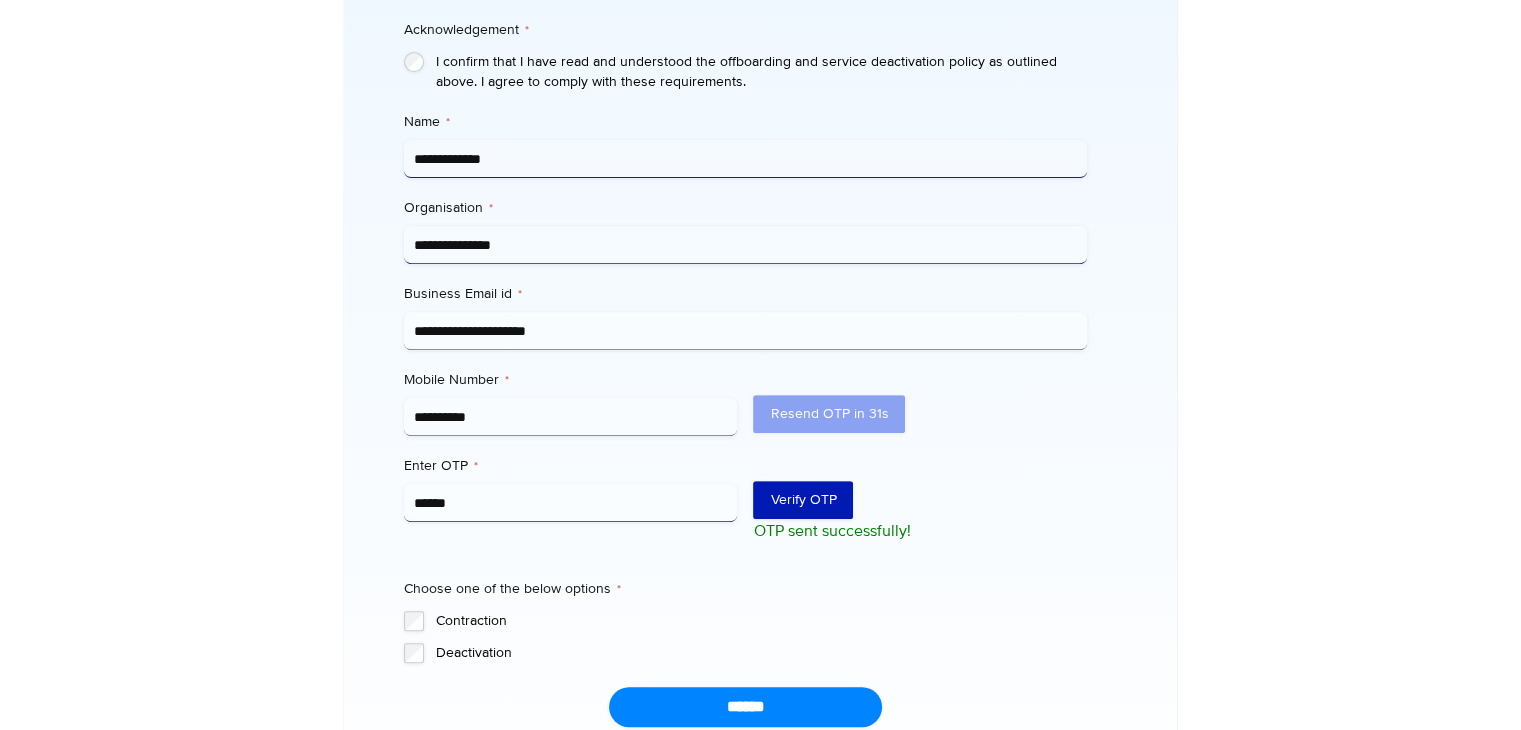 type on "******" 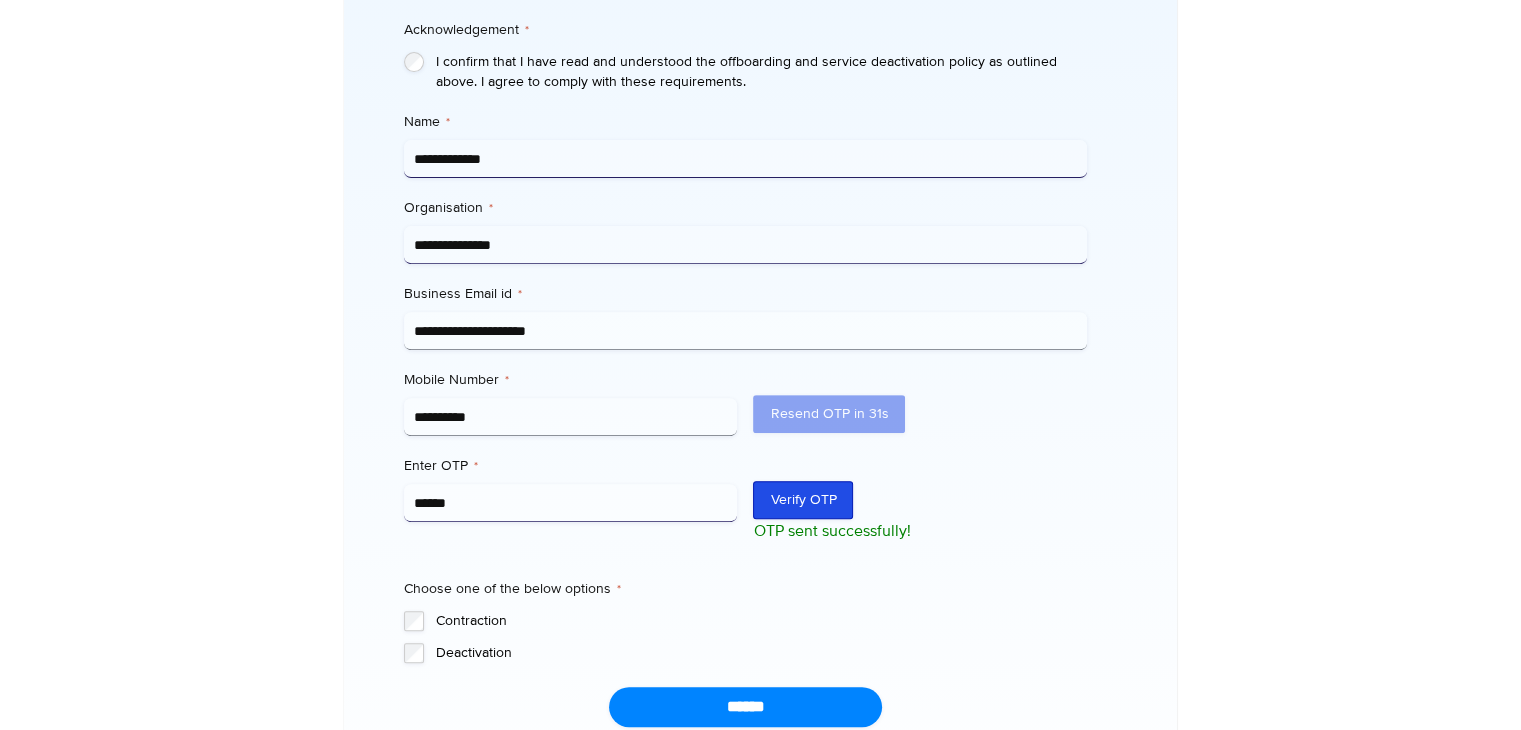 click on "Verify OTP" at bounding box center [803, 500] 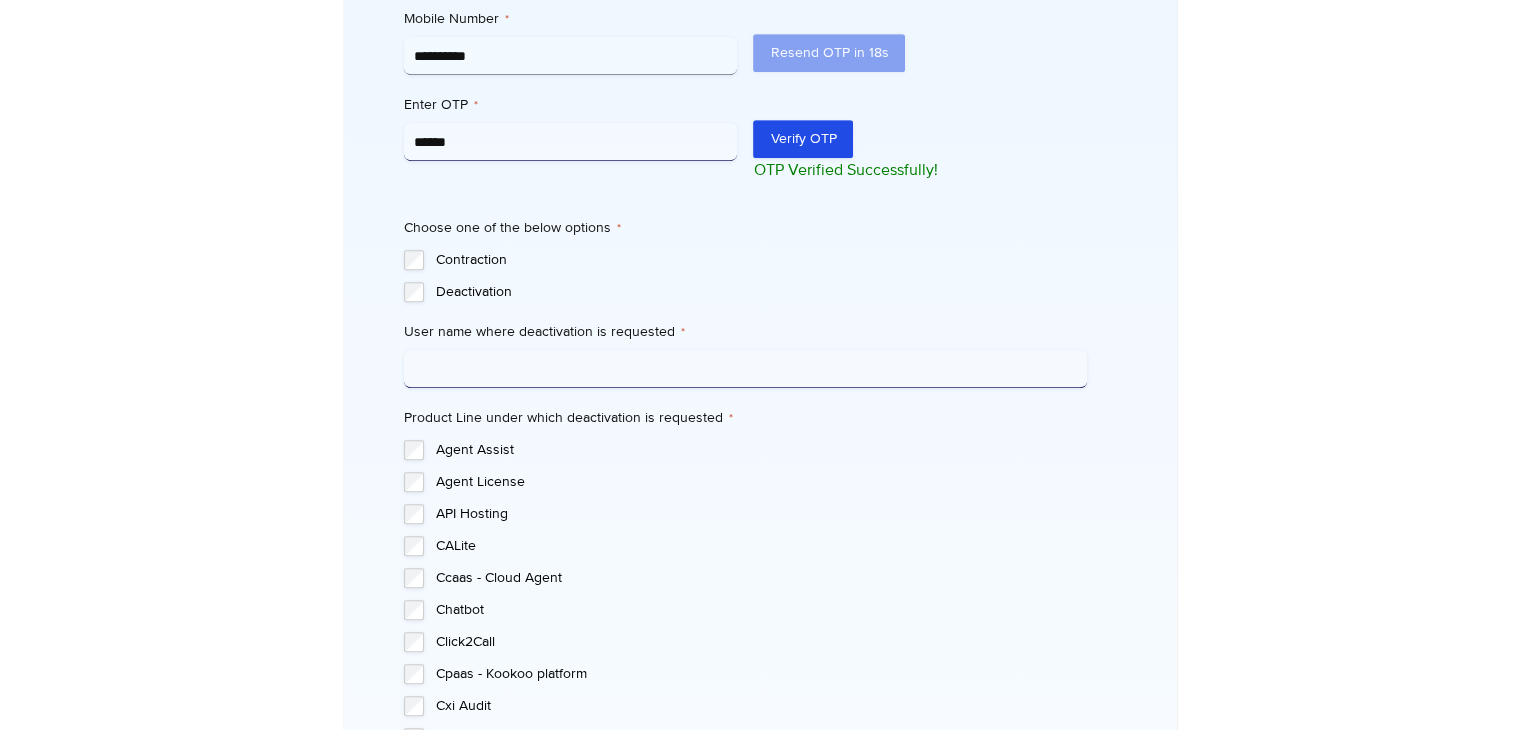 scroll, scrollTop: 1072, scrollLeft: 0, axis: vertical 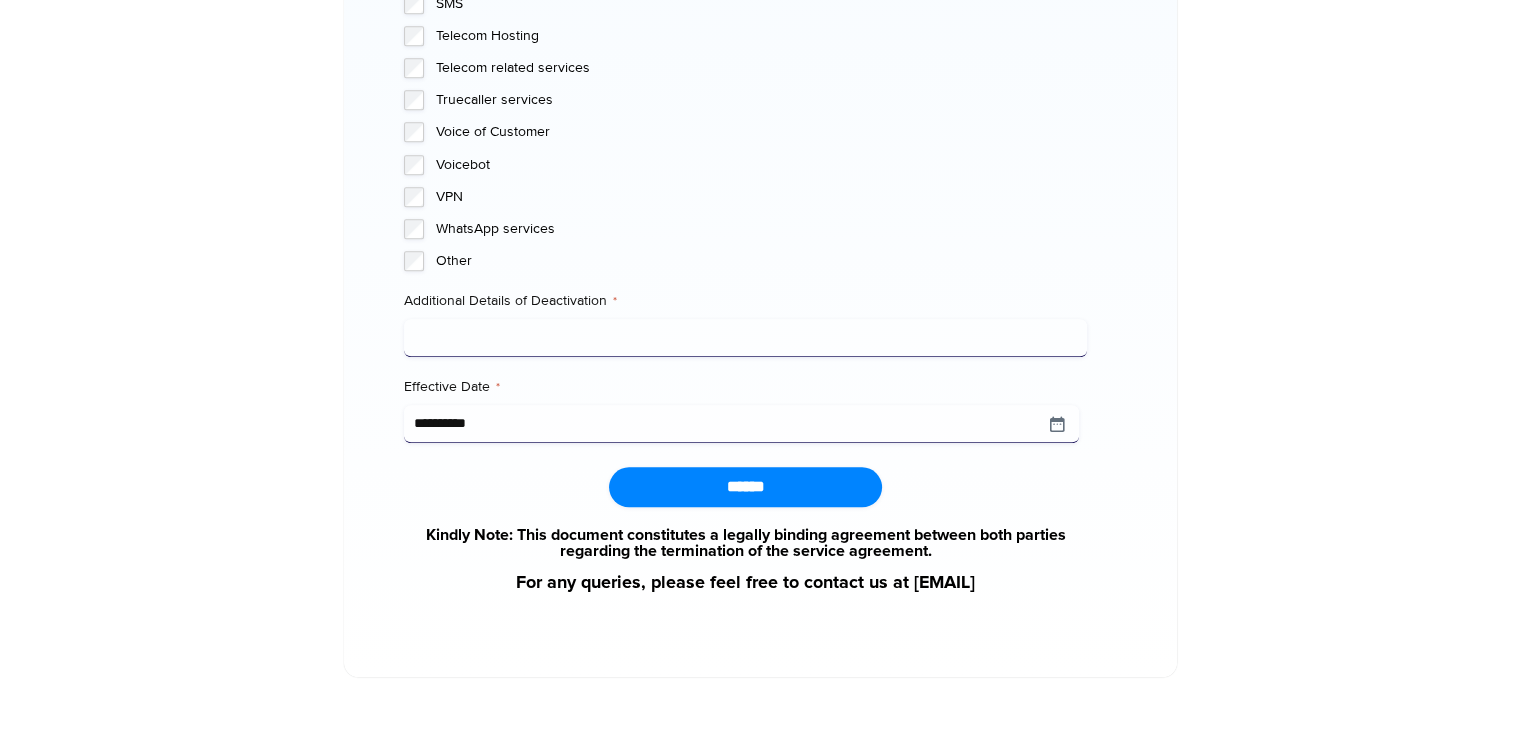click on "Additional Details of Deactivation *" at bounding box center (745, 338) 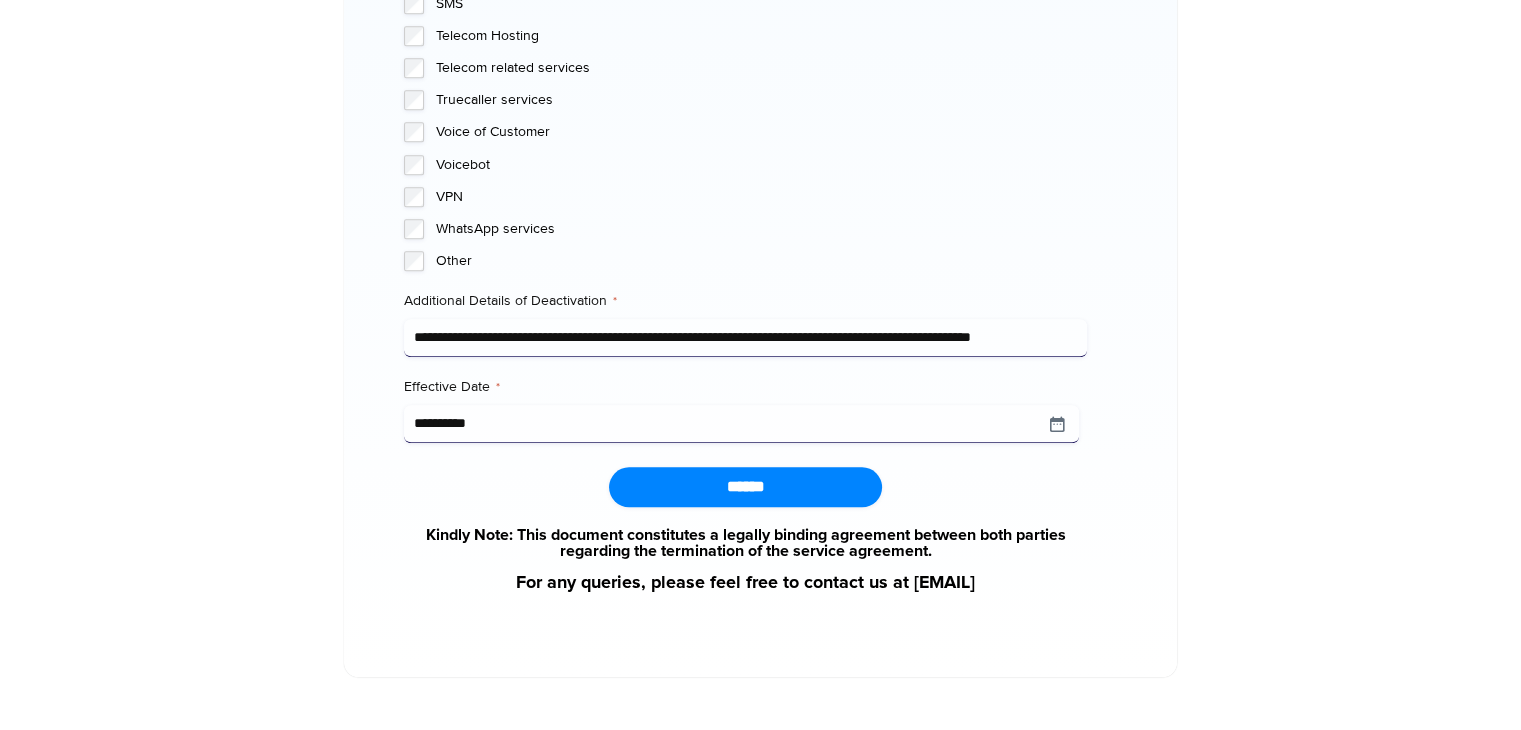 type on "**********" 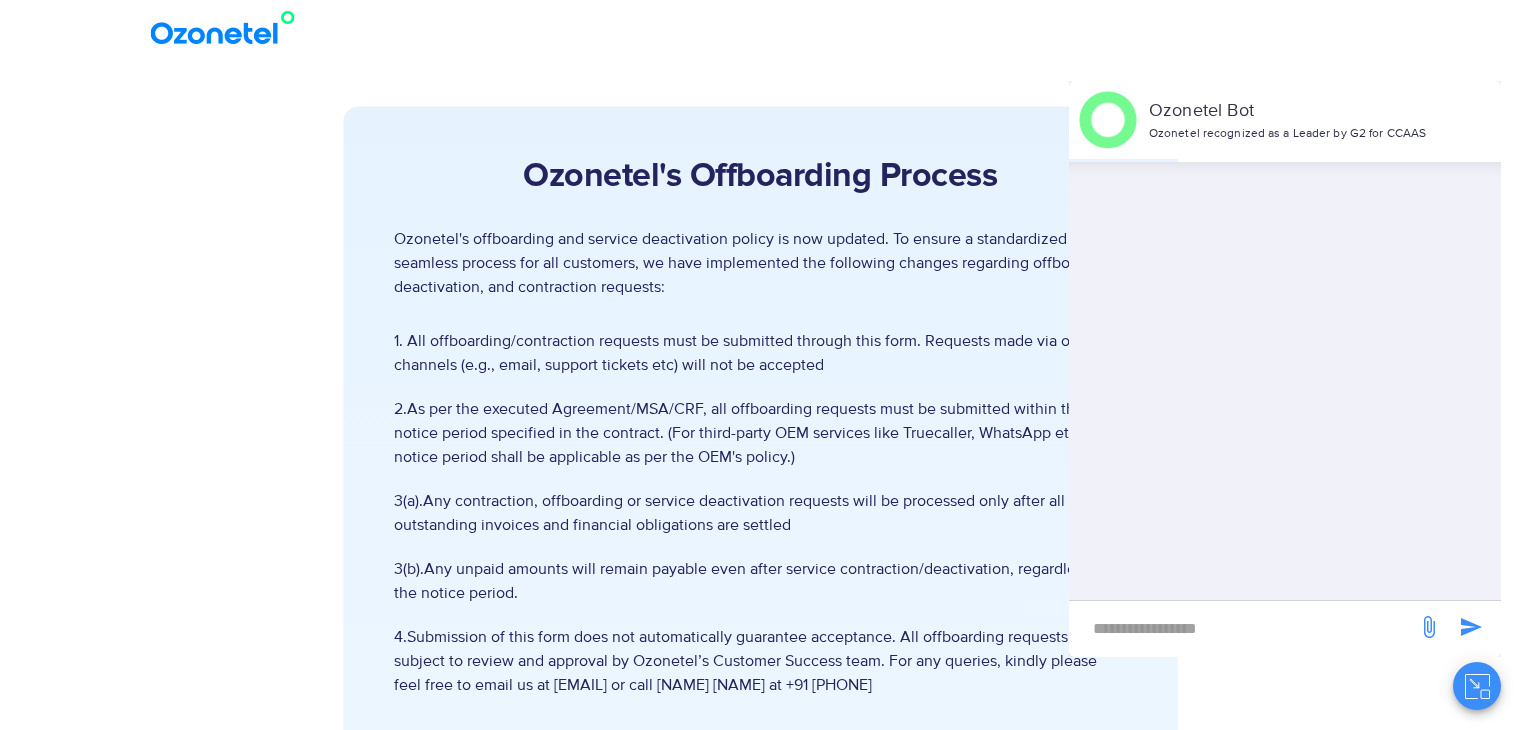 scroll, scrollTop: 325, scrollLeft: 0, axis: vertical 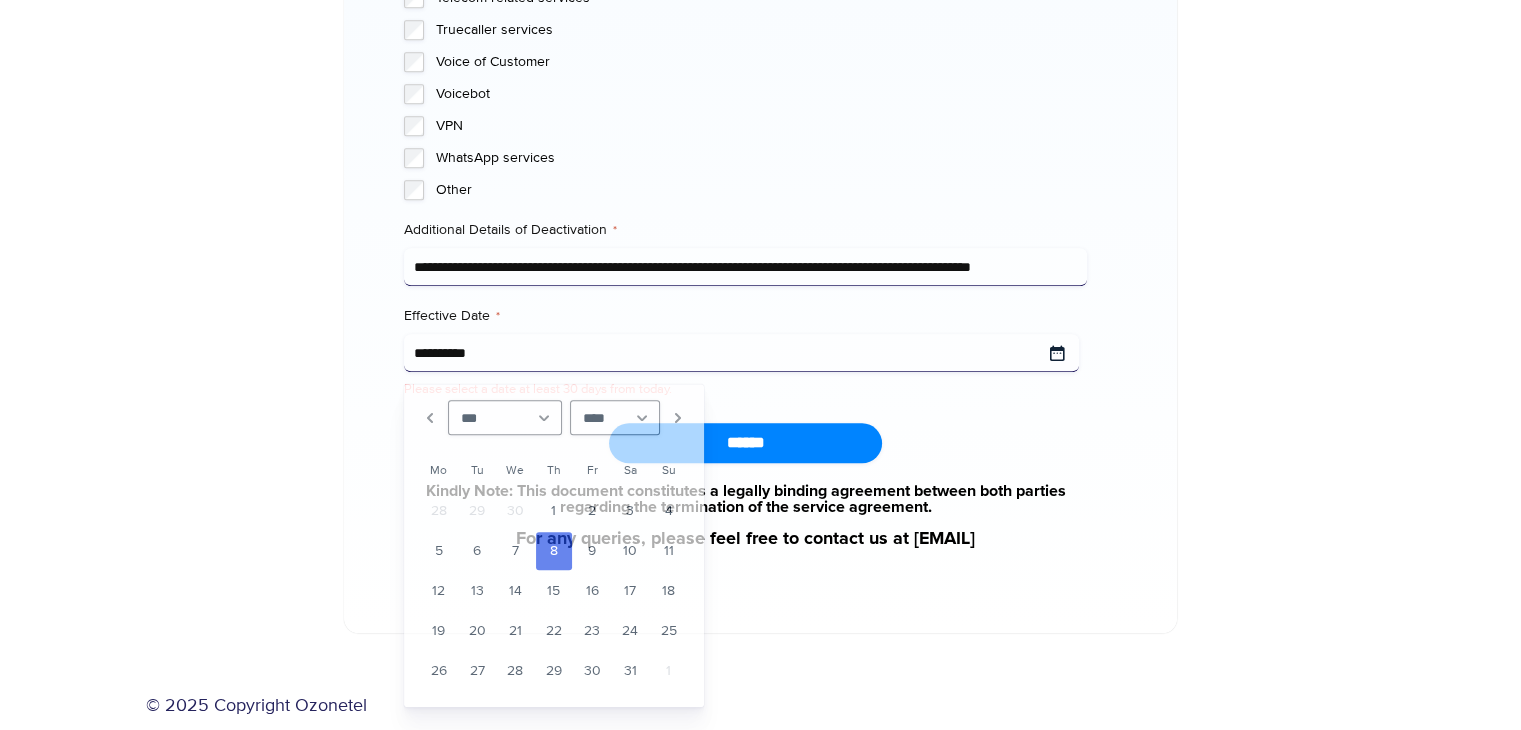 click on "**********" at bounding box center [741, 353] 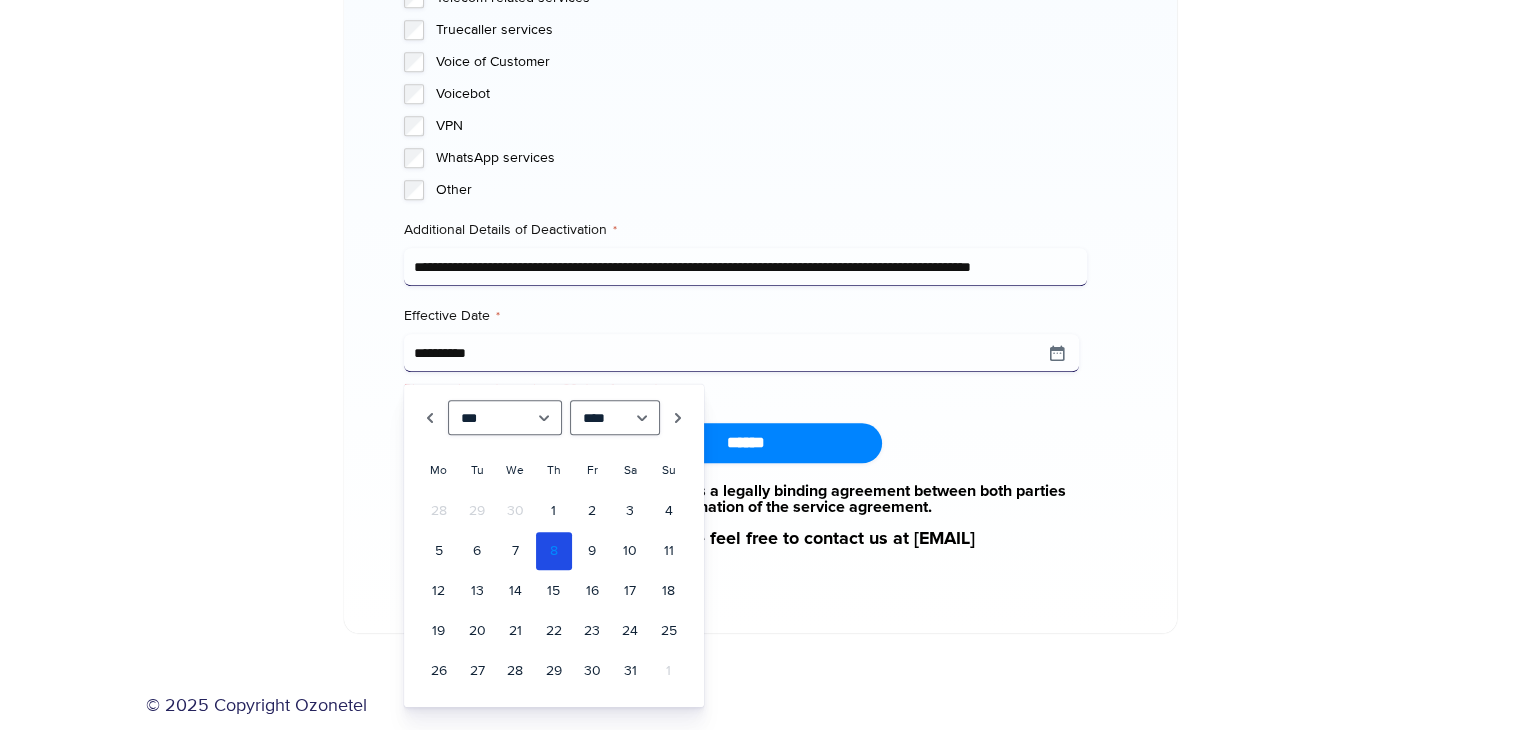 click on "8" at bounding box center (554, 551) 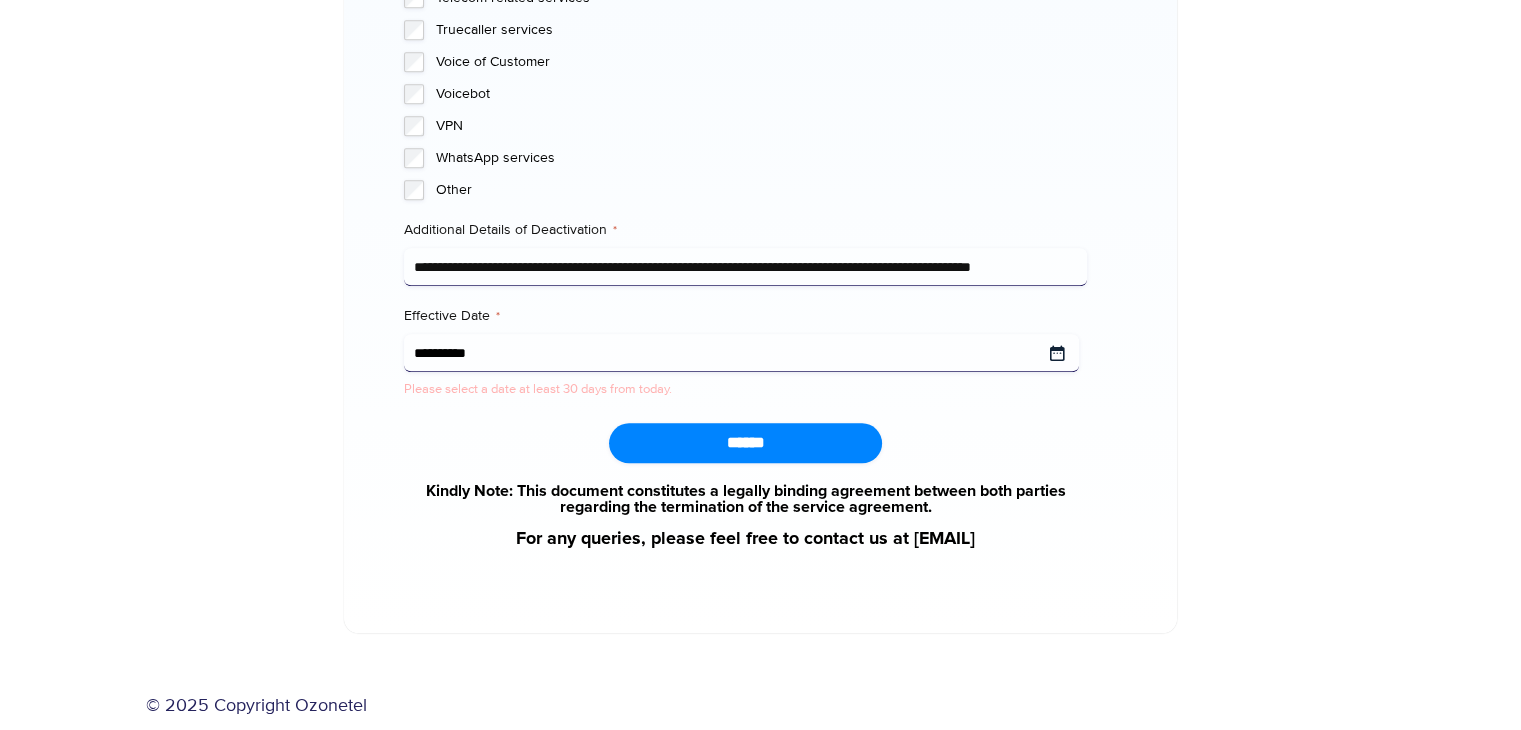 click on "Effective Date *" at bounding box center (741, 353) 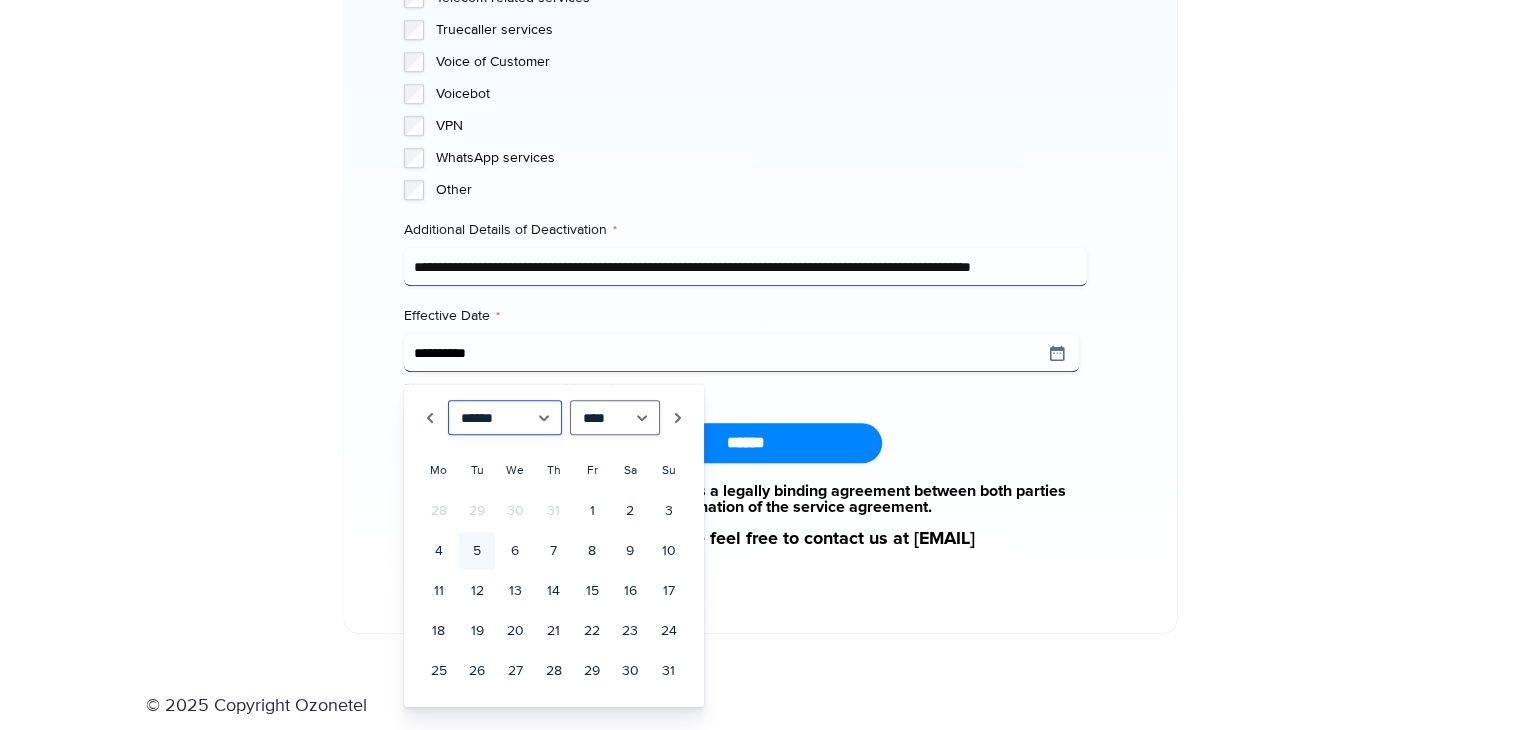click on "******* ******** ***** ***** *** **** **** ****** ********* ******* ******** ********" at bounding box center (505, 417) 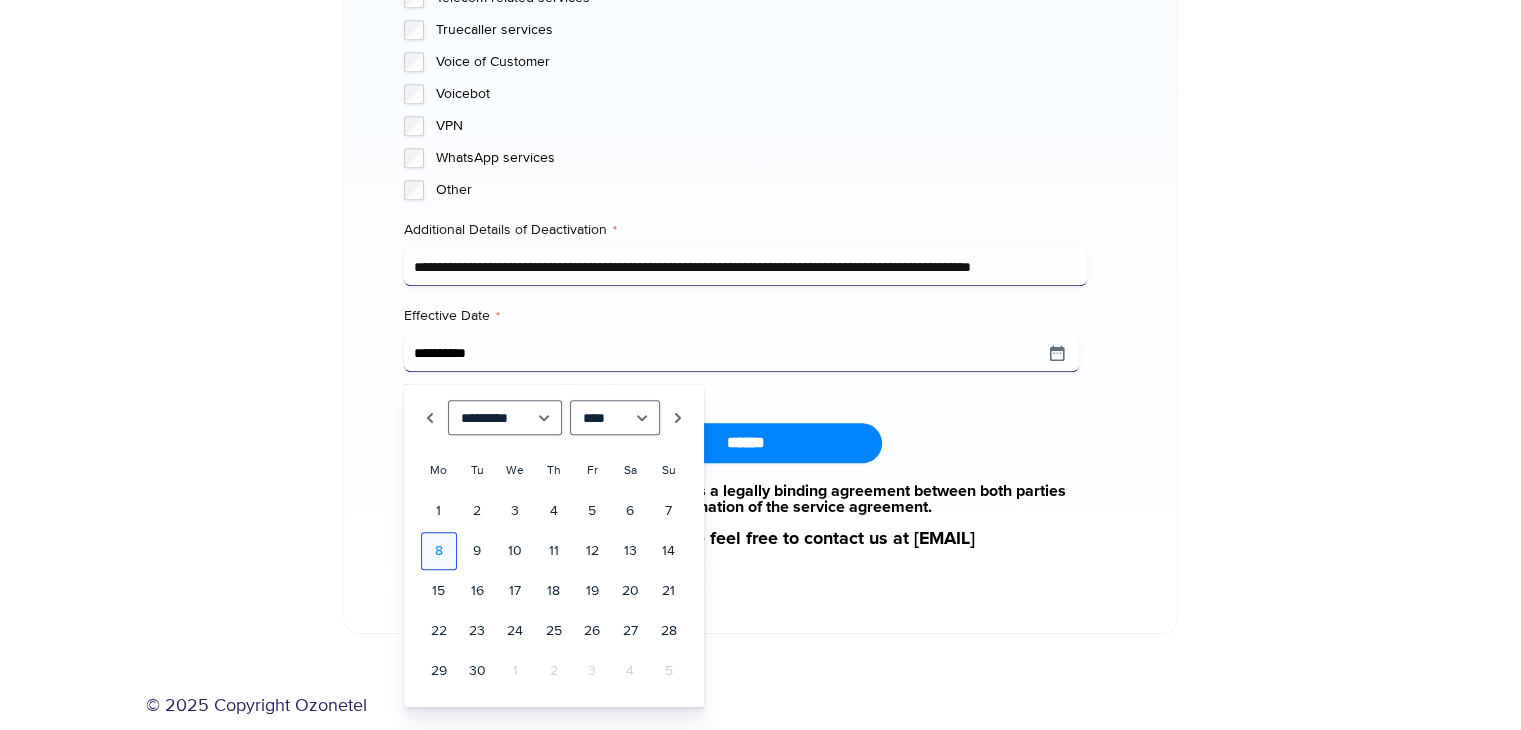 click on "8" at bounding box center (439, 551) 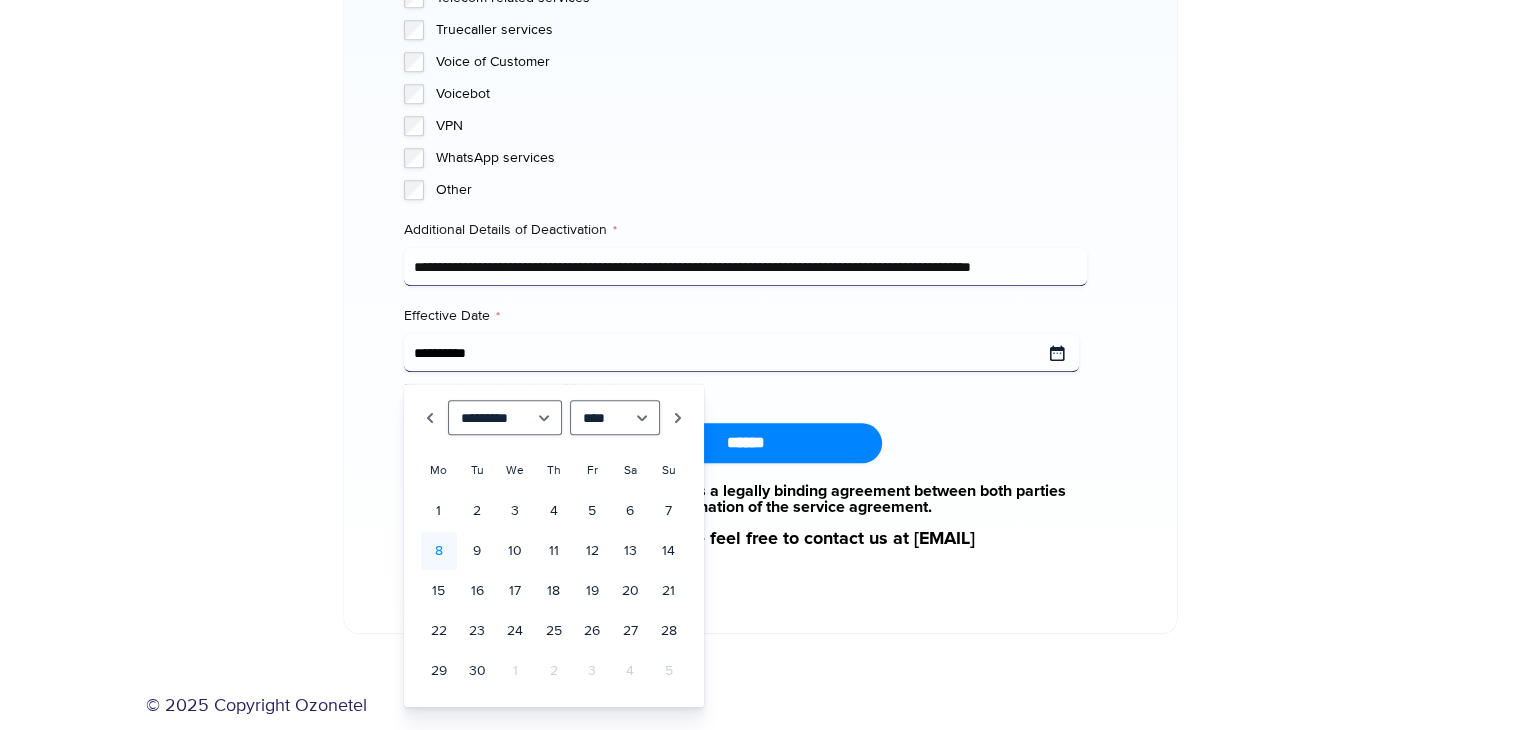 type on "**********" 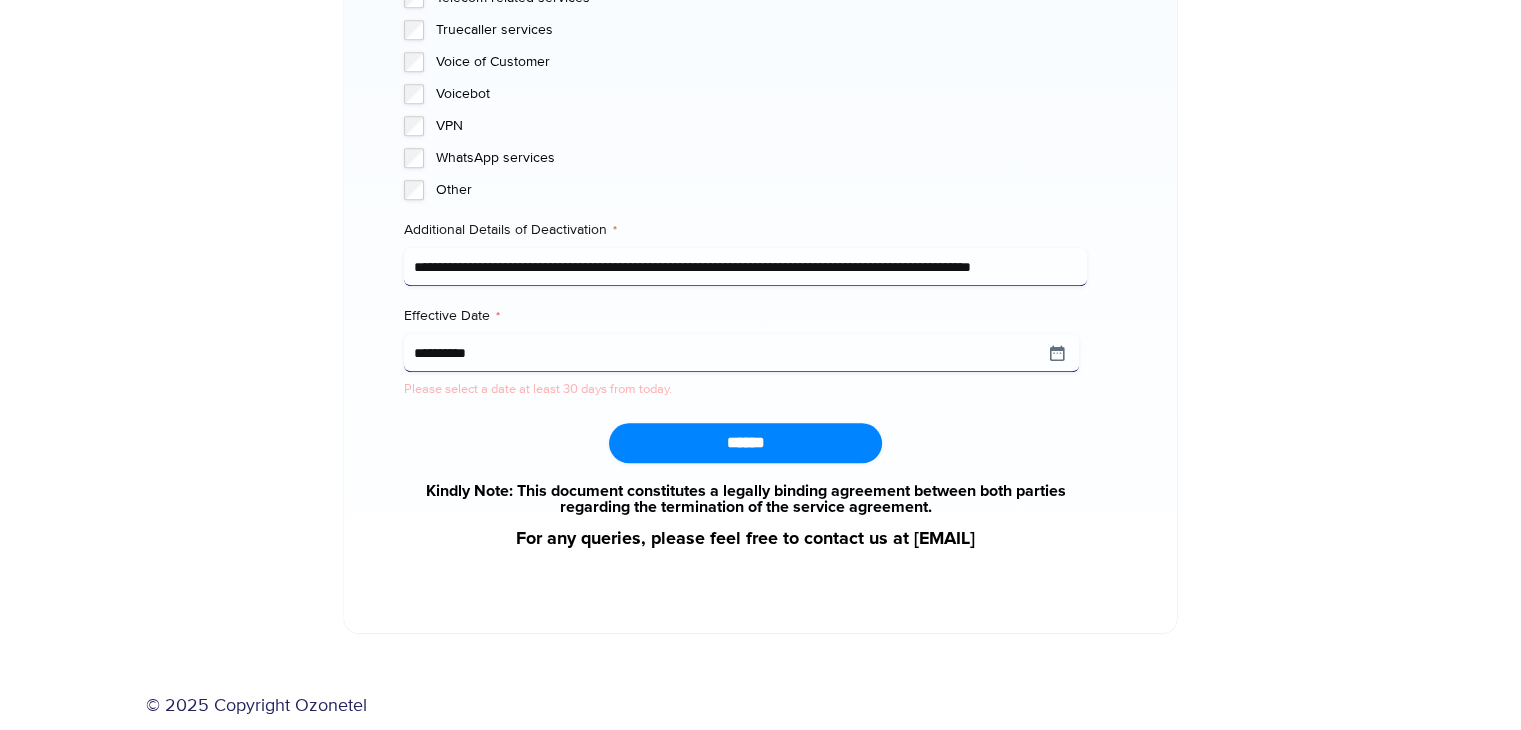 click on "******" at bounding box center [745, 443] 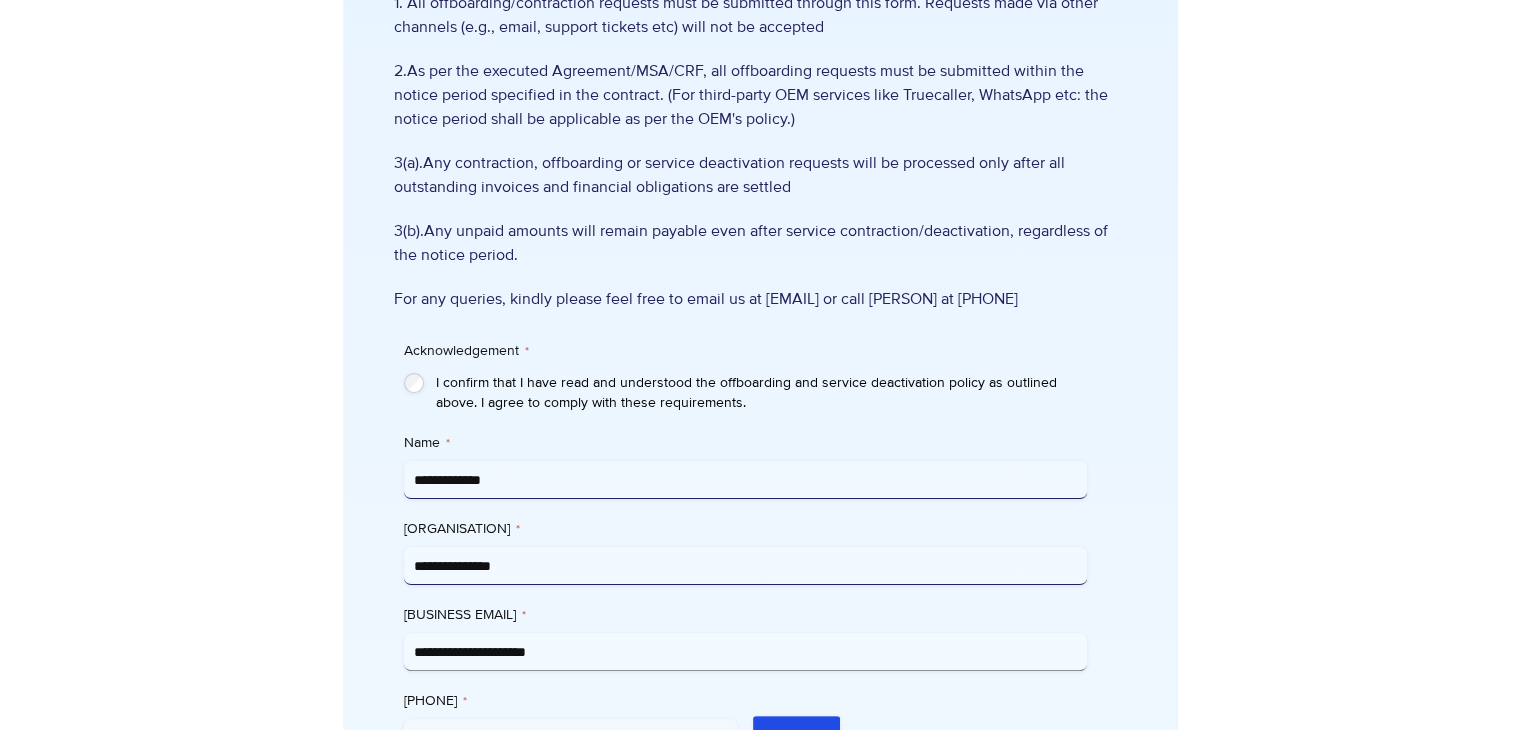 scroll, scrollTop: 576, scrollLeft: 0, axis: vertical 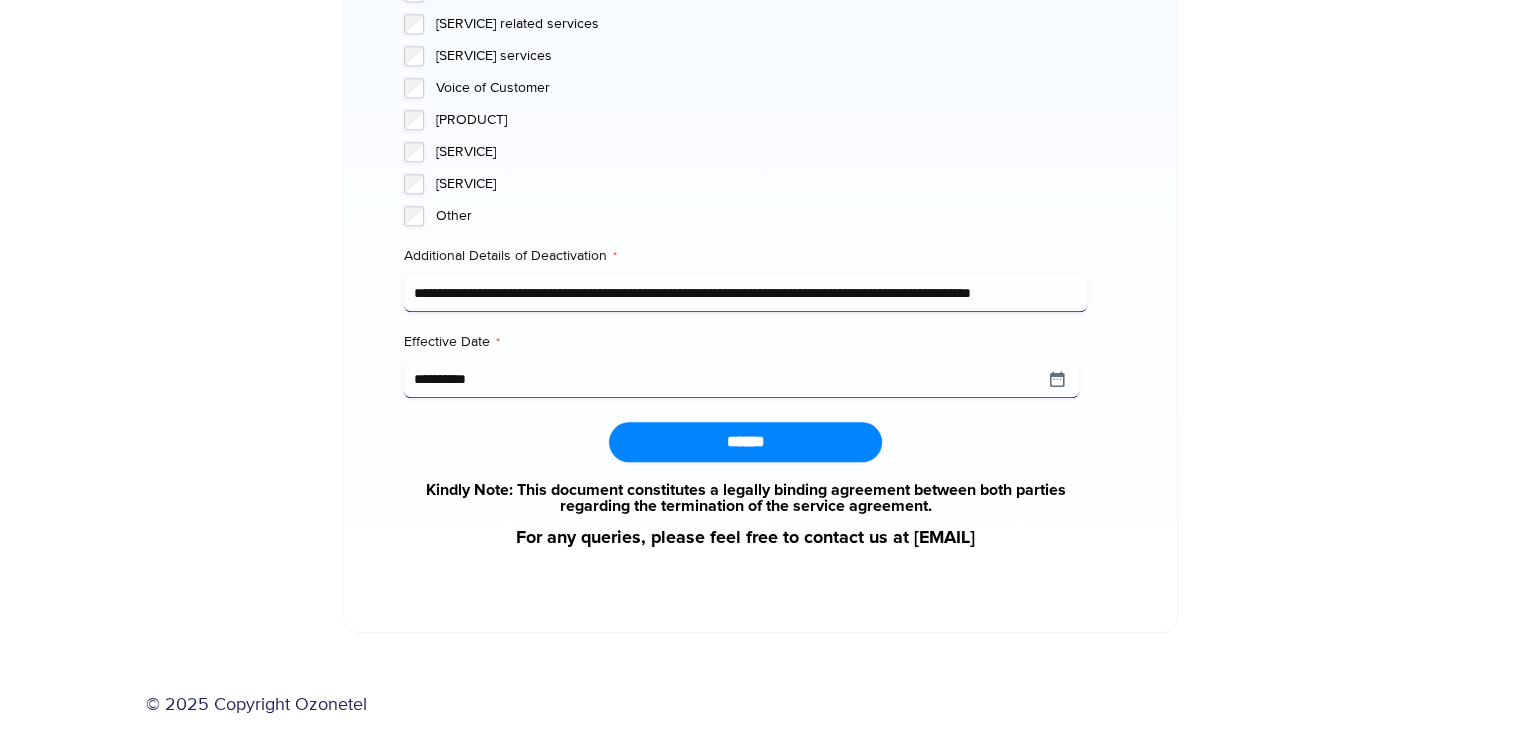 click on "******" at bounding box center (745, 442) 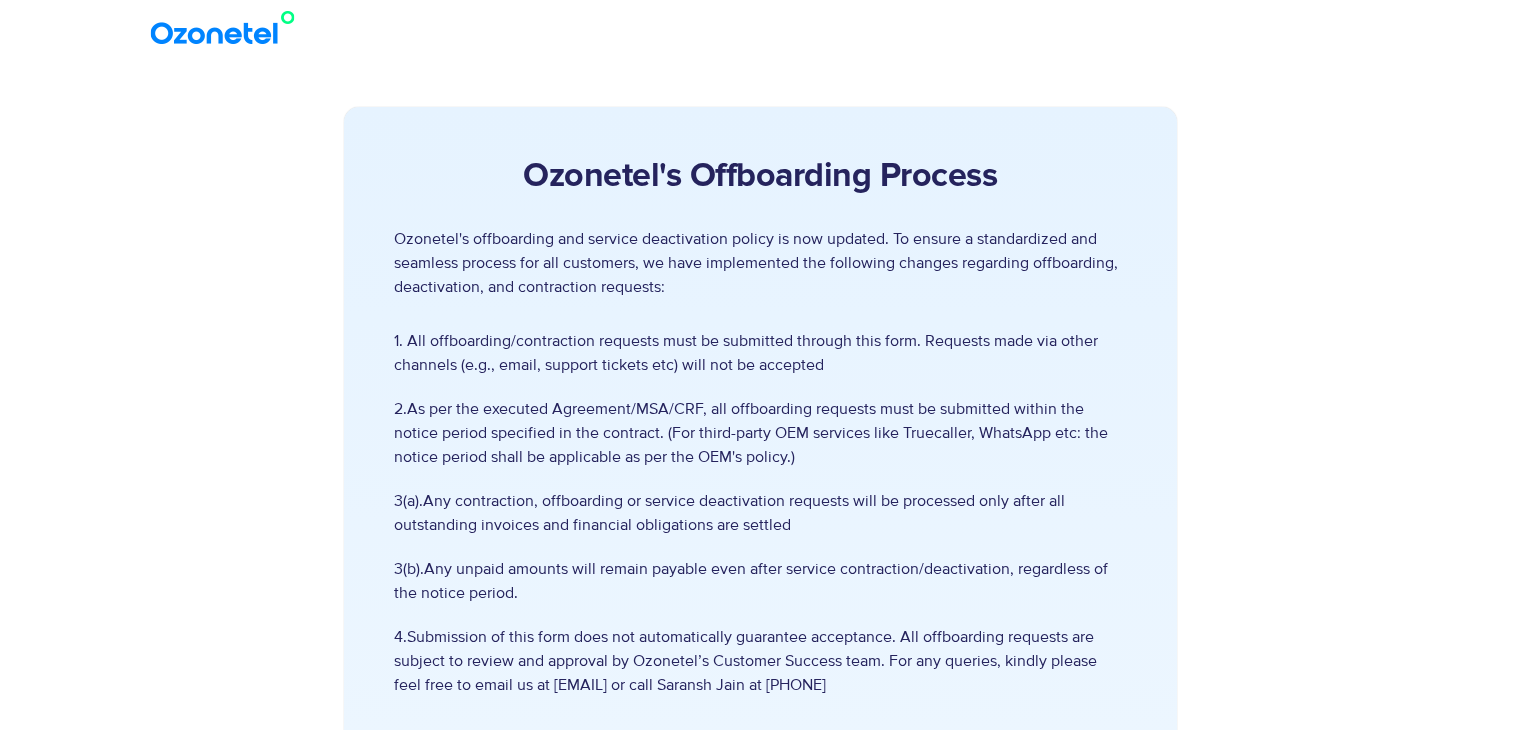 scroll, scrollTop: 0, scrollLeft: 0, axis: both 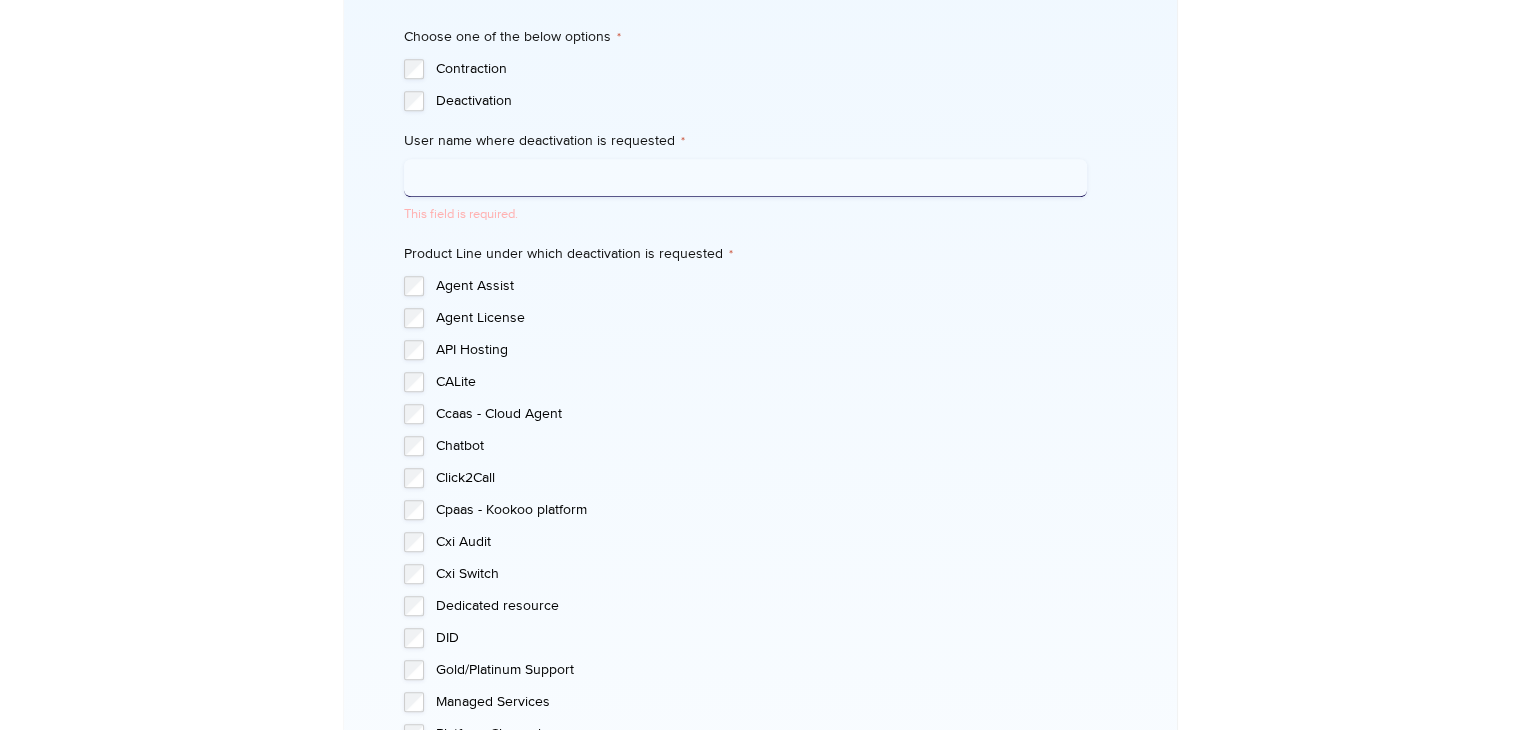 click on "User name where deactivation is requested *" at bounding box center [745, 178] 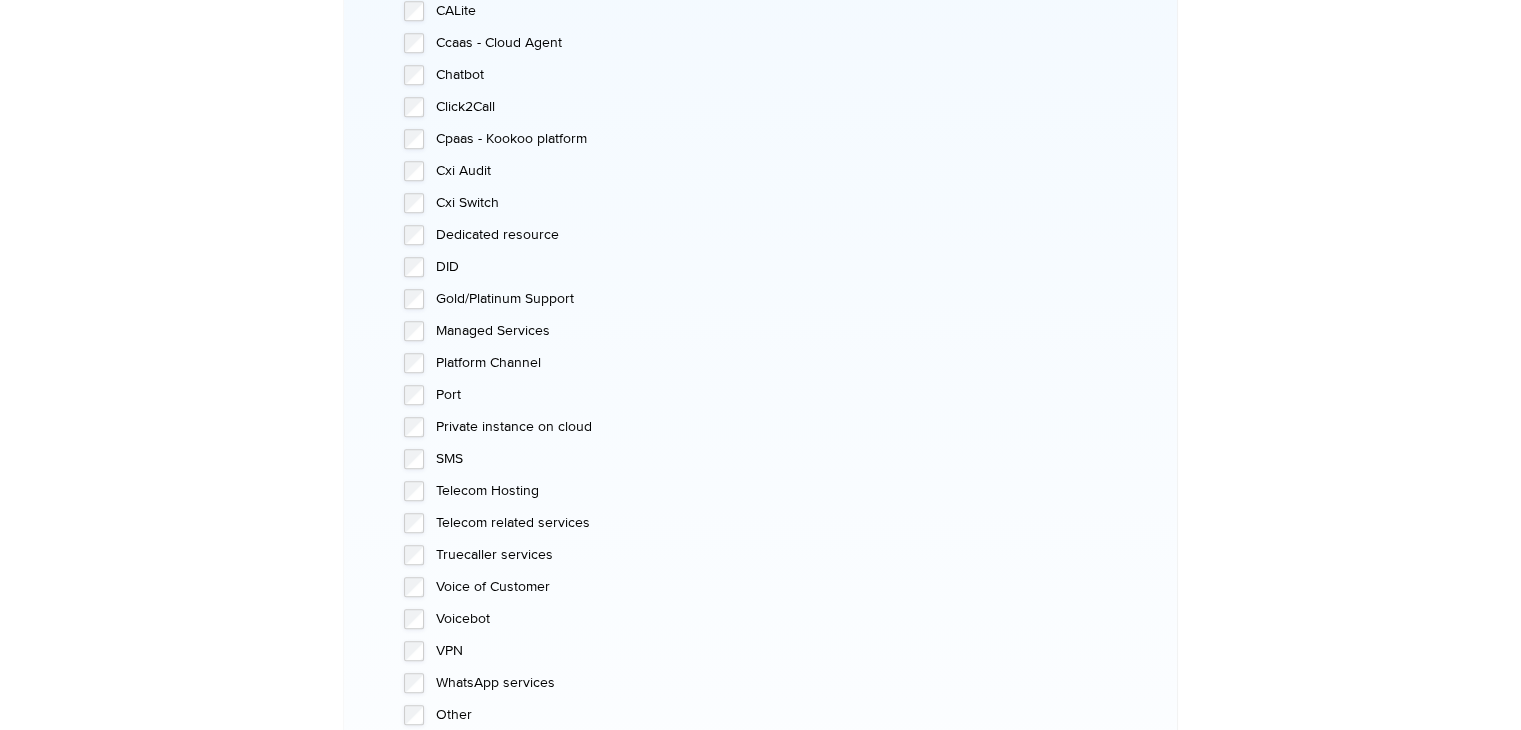 scroll, scrollTop: 2066, scrollLeft: 0, axis: vertical 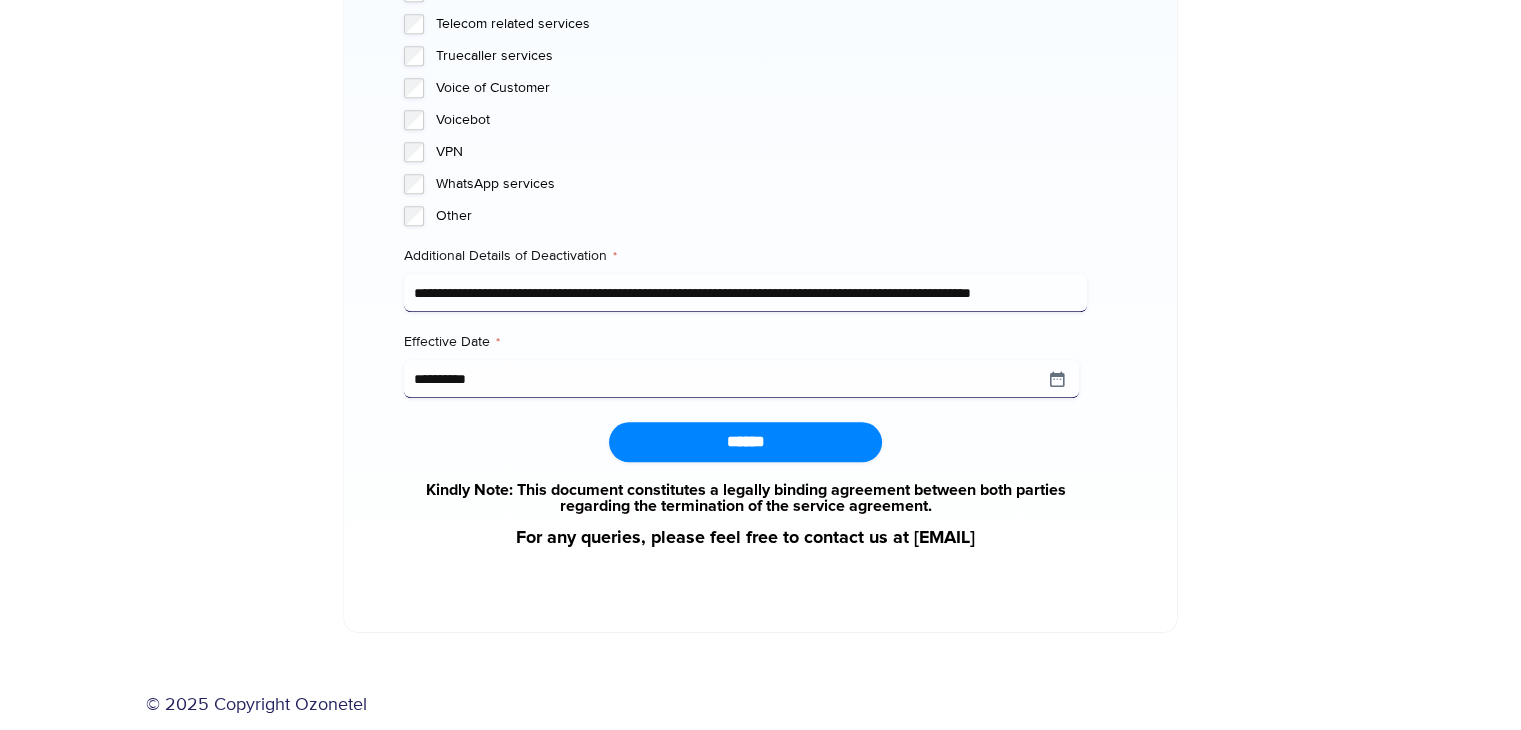 type on "**********" 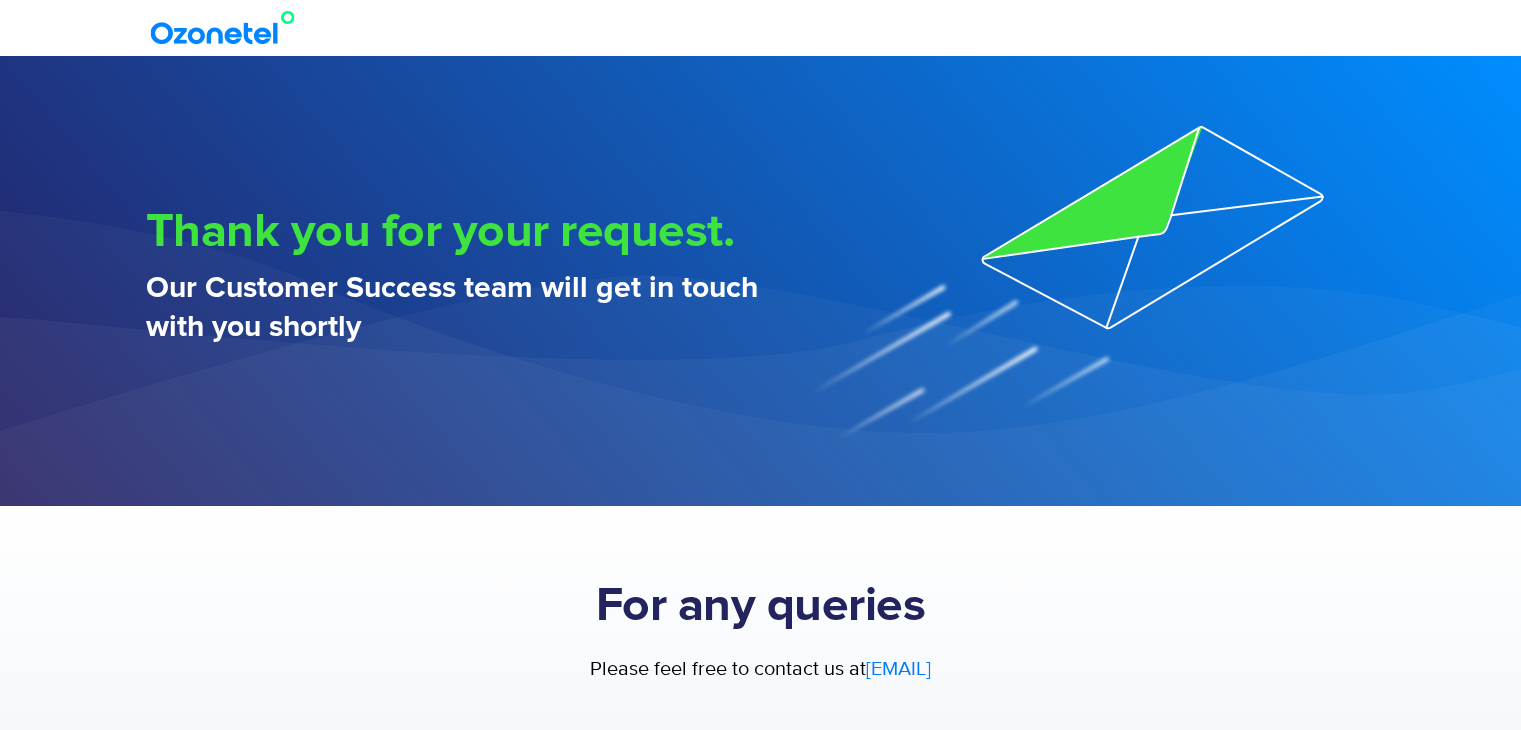 scroll, scrollTop: 0, scrollLeft: 0, axis: both 